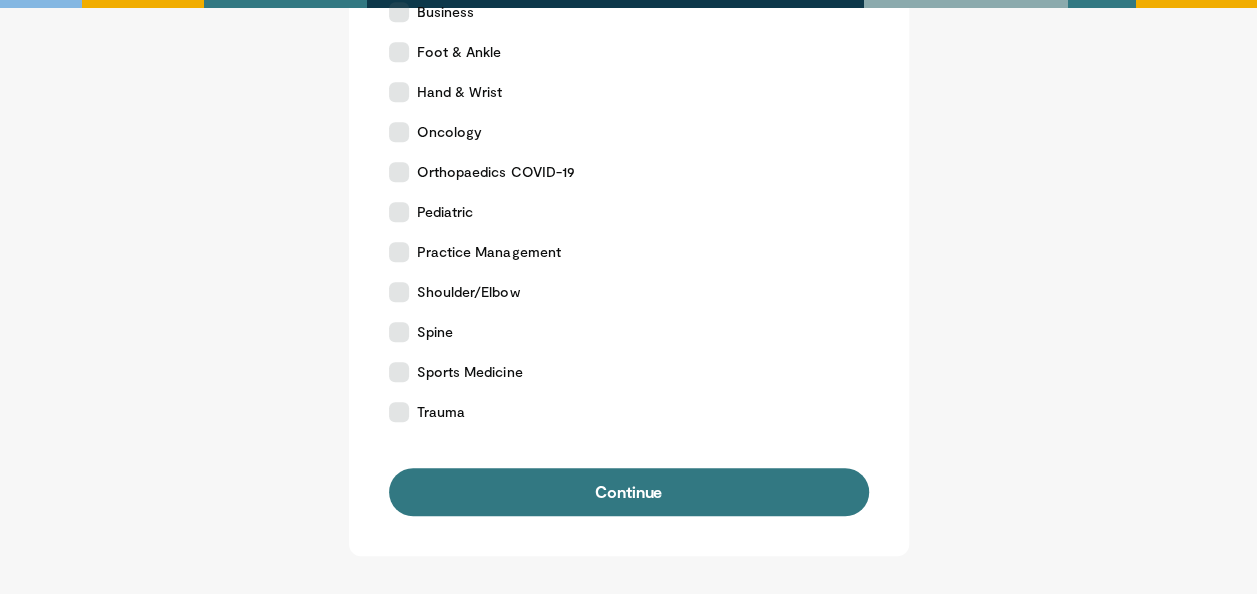 scroll, scrollTop: 483, scrollLeft: 0, axis: vertical 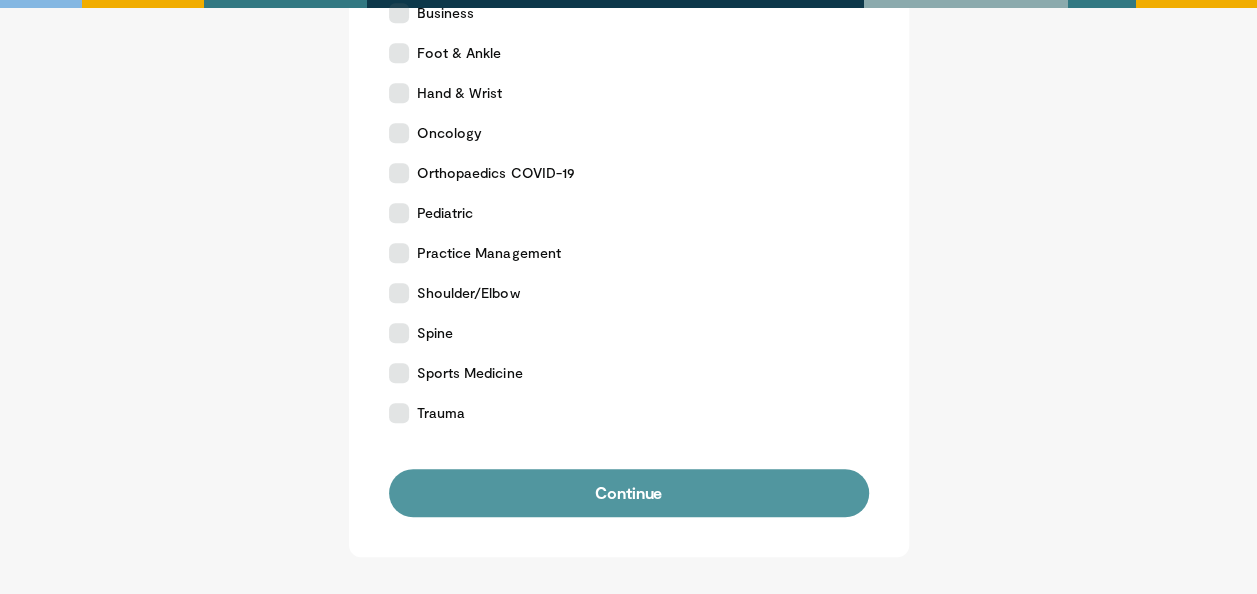 click on "Continue" at bounding box center (629, 493) 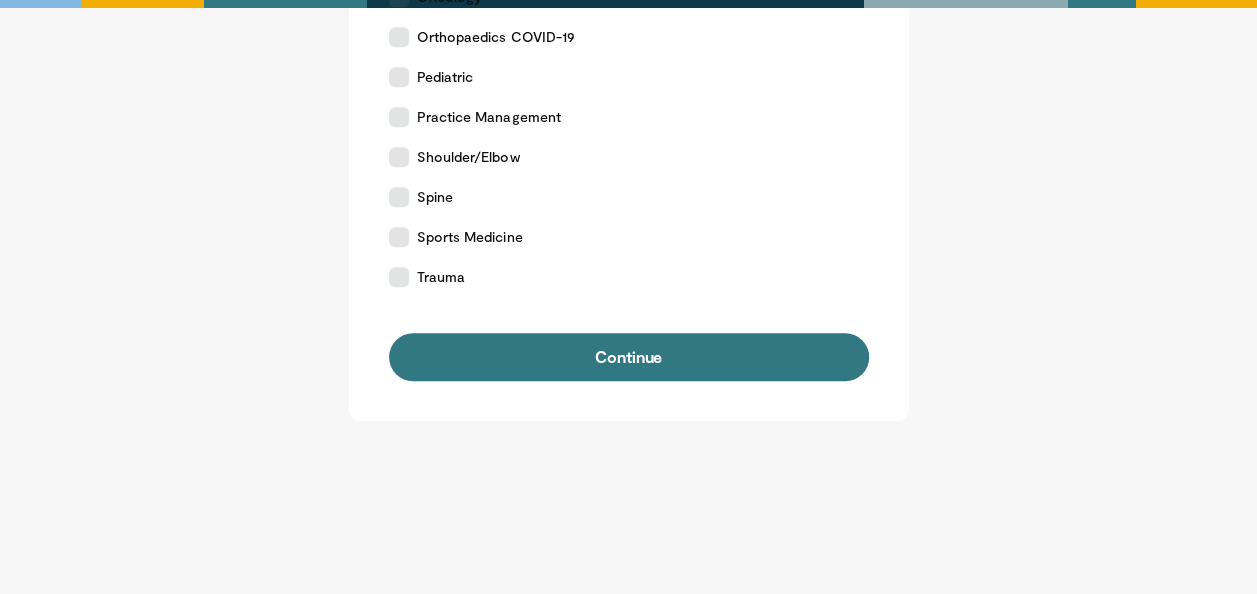 scroll, scrollTop: 620, scrollLeft: 0, axis: vertical 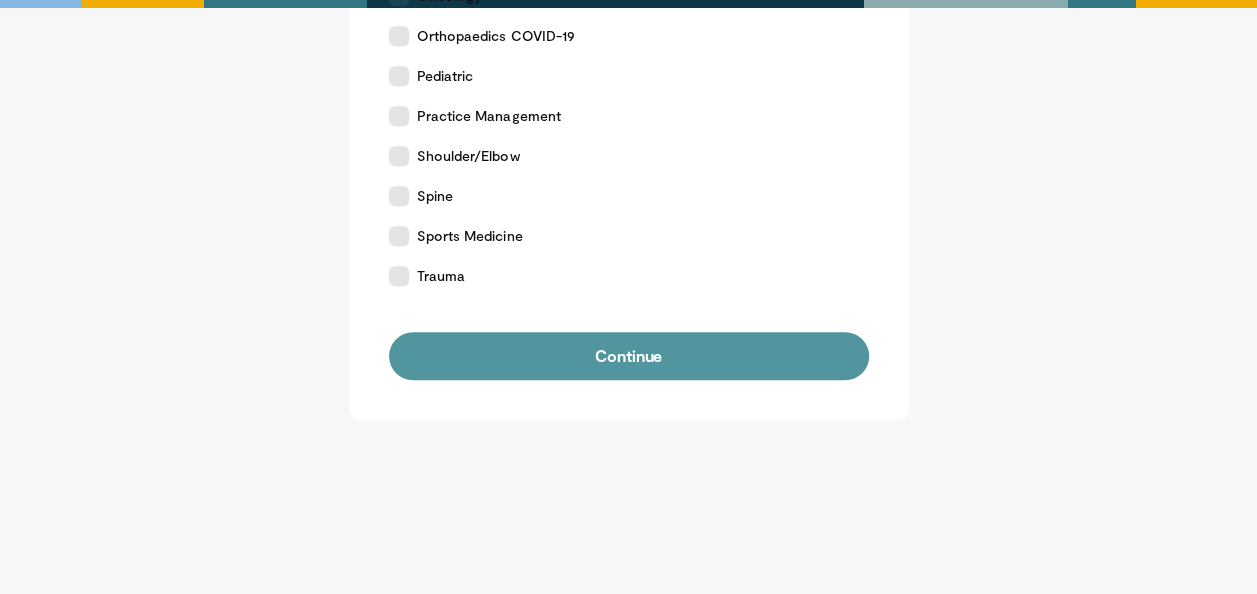 click on "Continue" at bounding box center (629, 356) 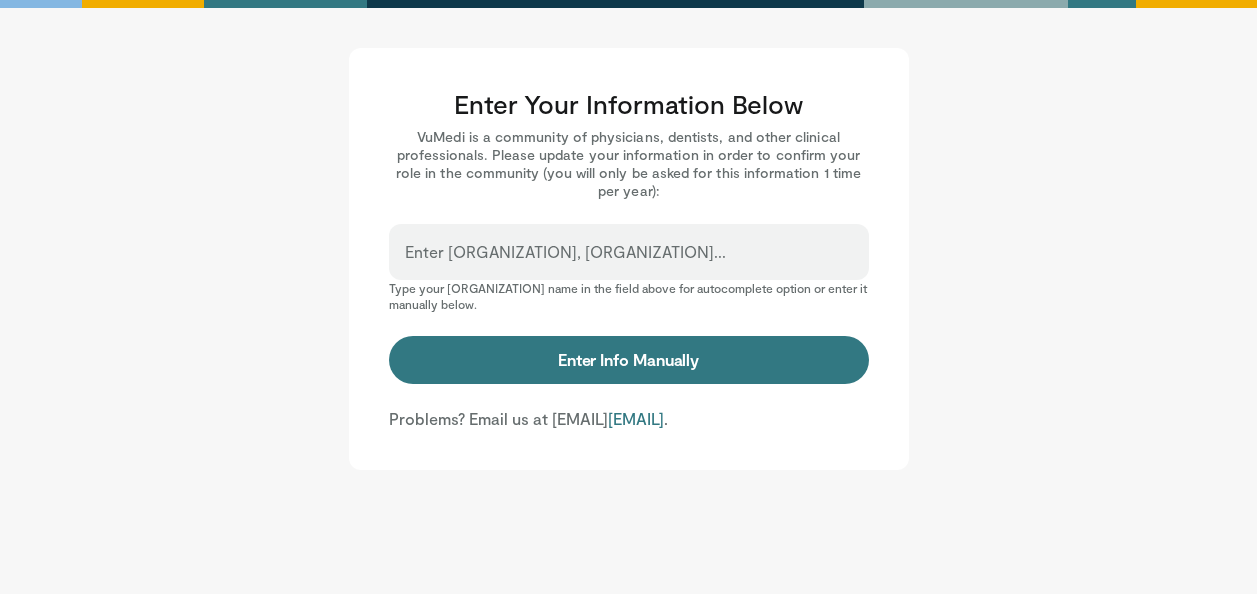 scroll, scrollTop: 0, scrollLeft: 0, axis: both 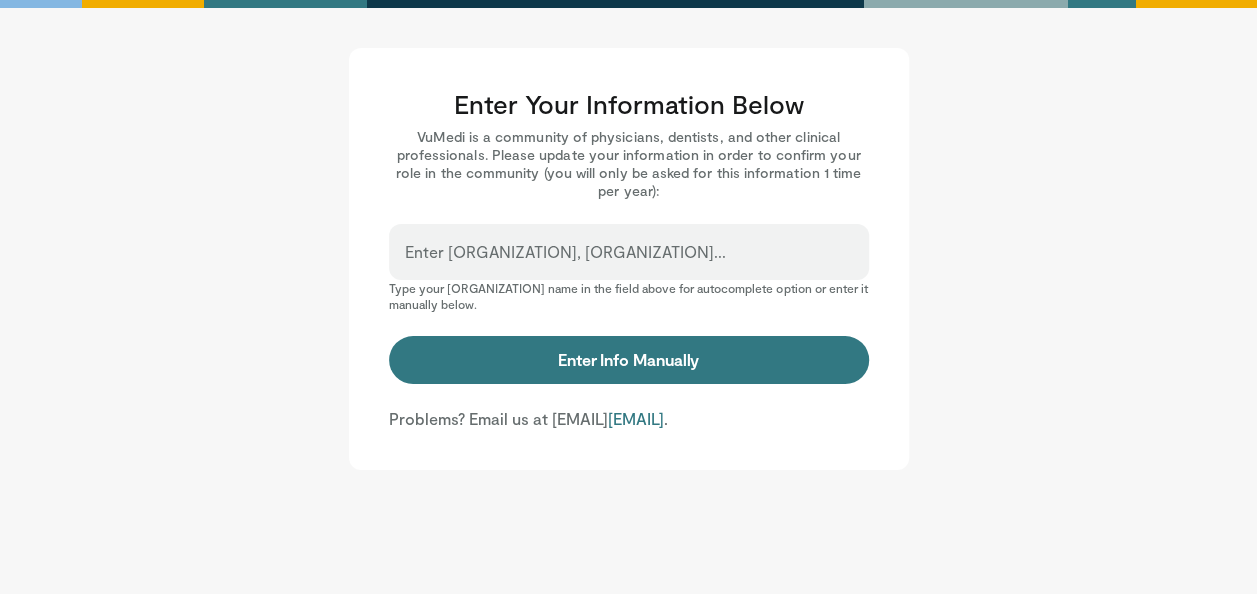 click on "Enter Hospital, Organization..." at bounding box center [629, 261] 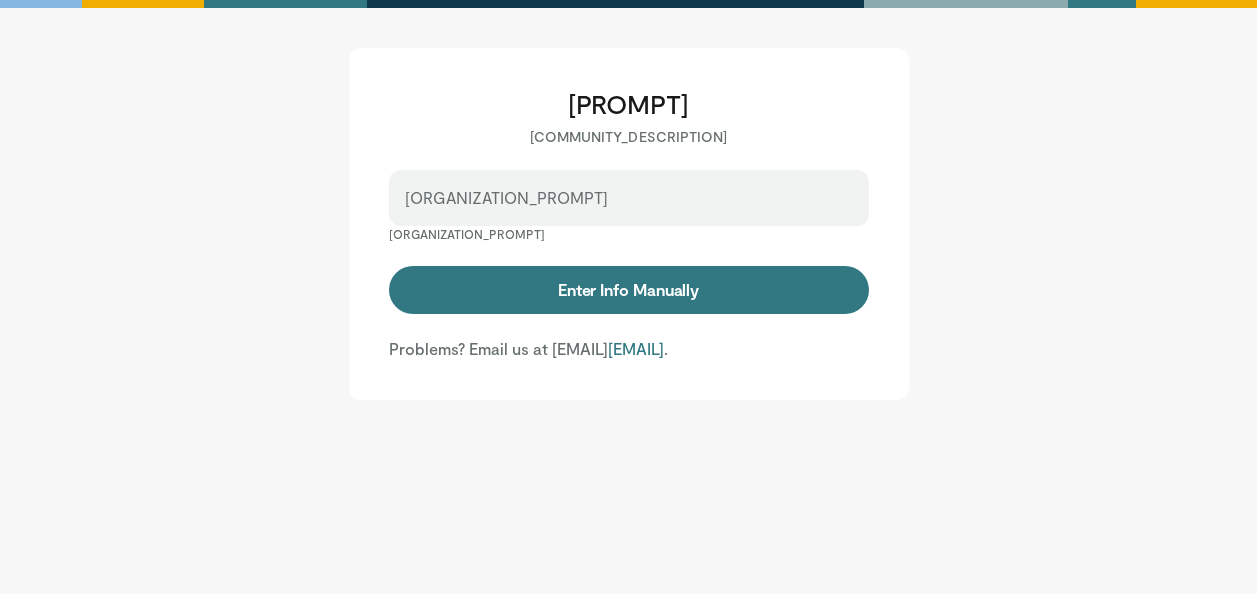 scroll, scrollTop: 0, scrollLeft: 0, axis: both 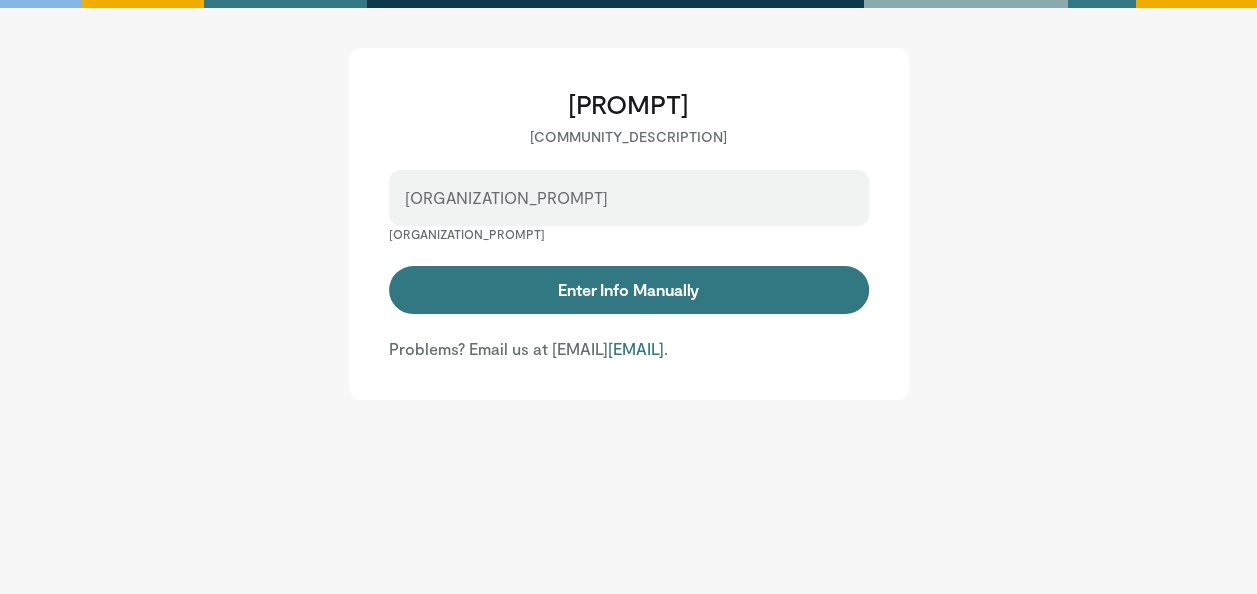 click on "Enter Hospital, Organization..." at bounding box center (629, 207) 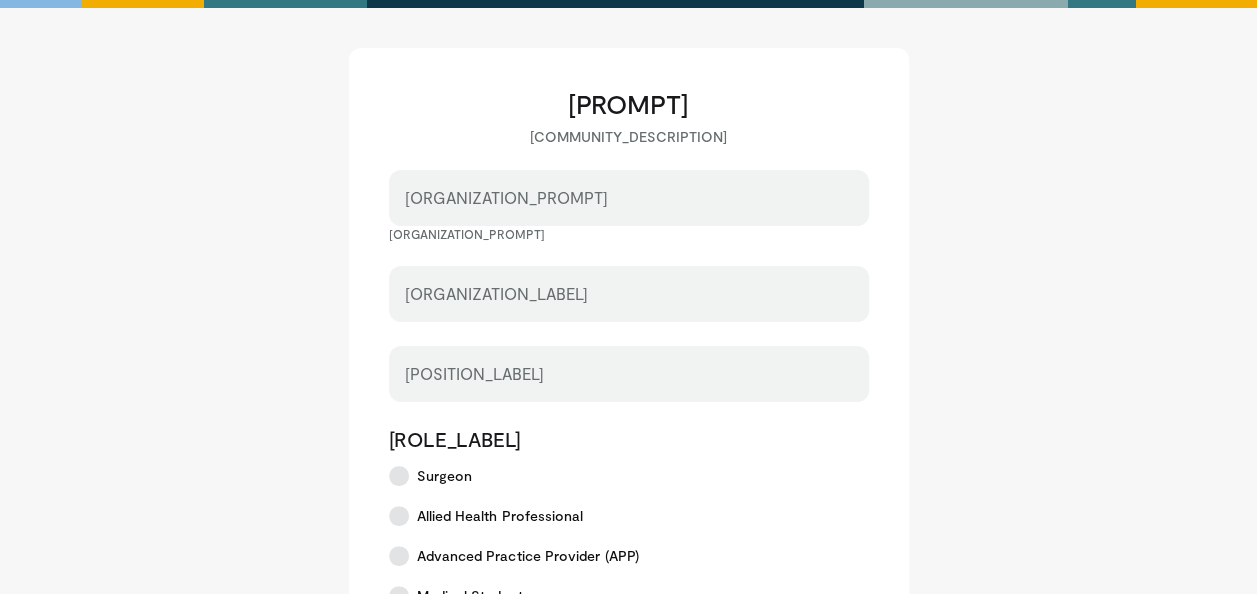 click on "Work Position" at bounding box center (474, 374) 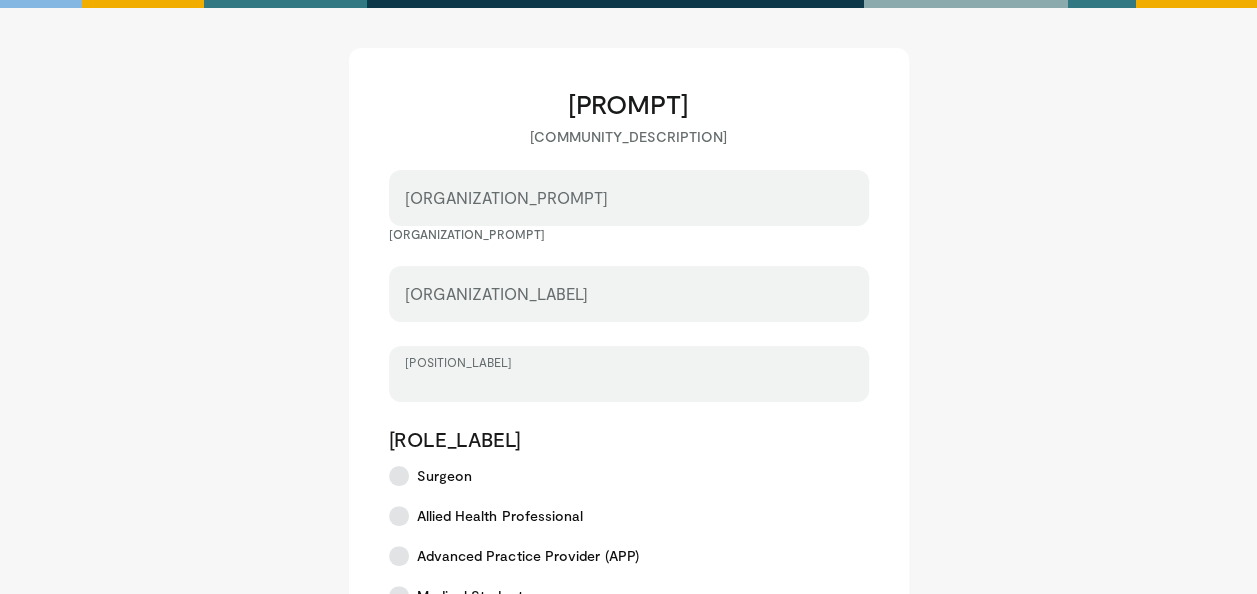 click on "Work Position" at bounding box center [629, 383] 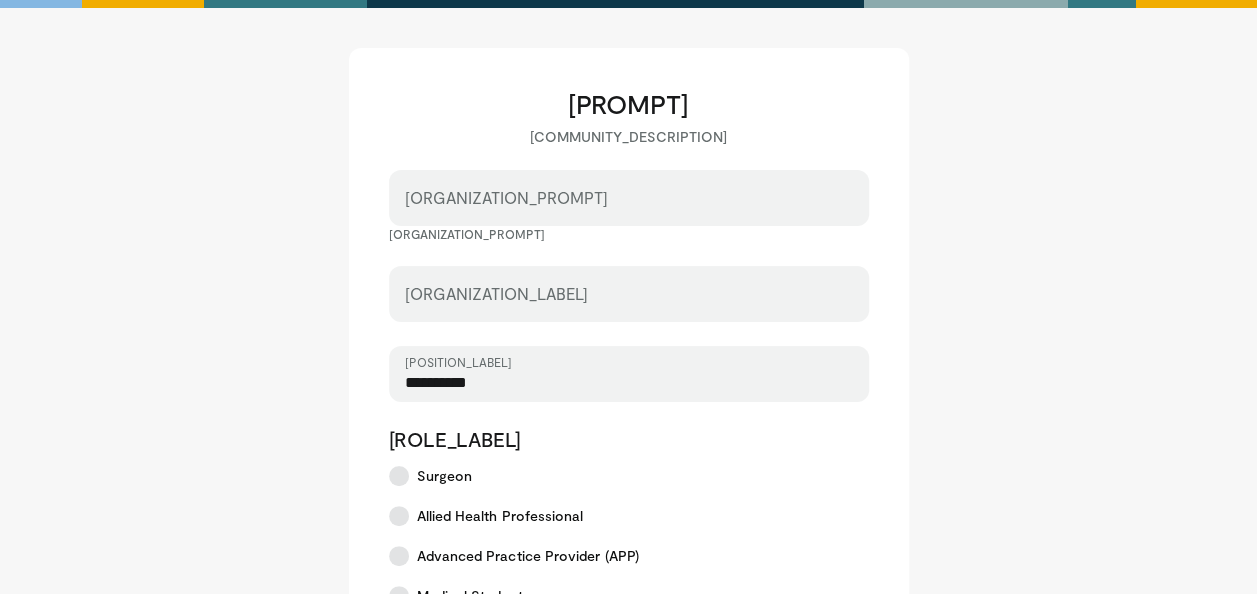 type on "**********" 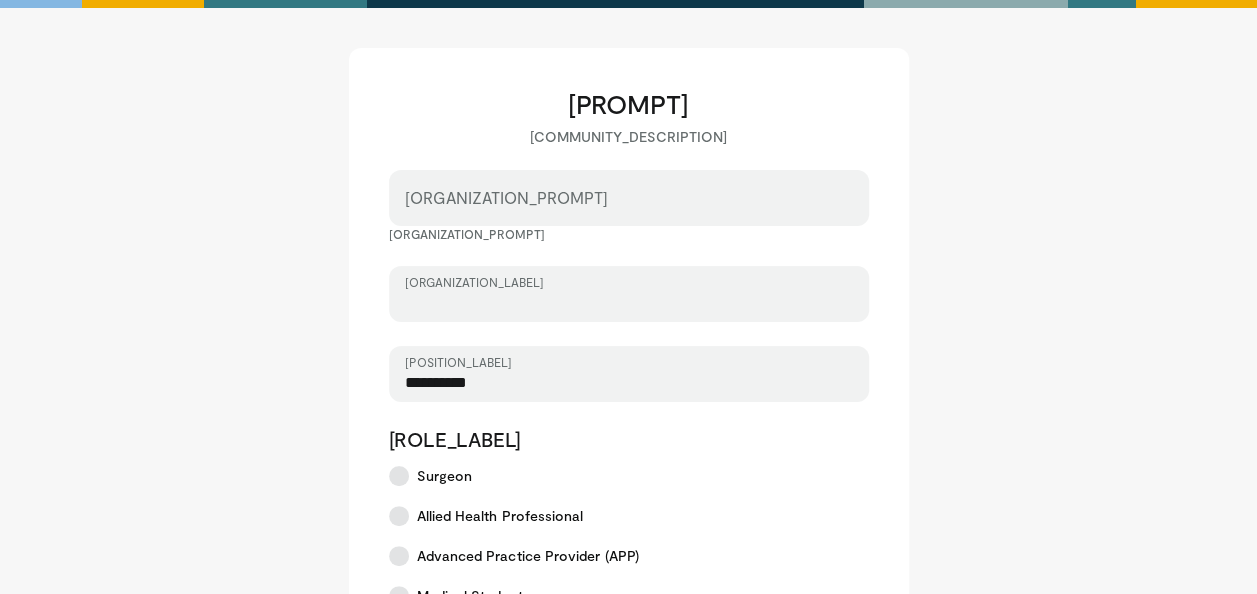 click on "Organization" at bounding box center (629, 303) 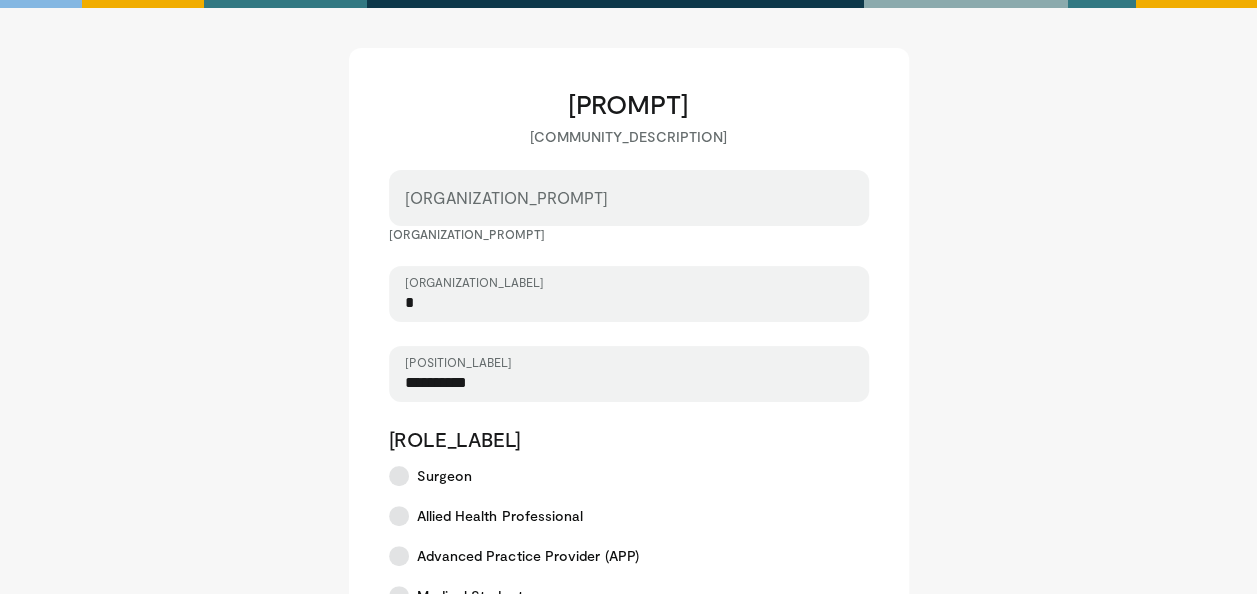 type on "*******" 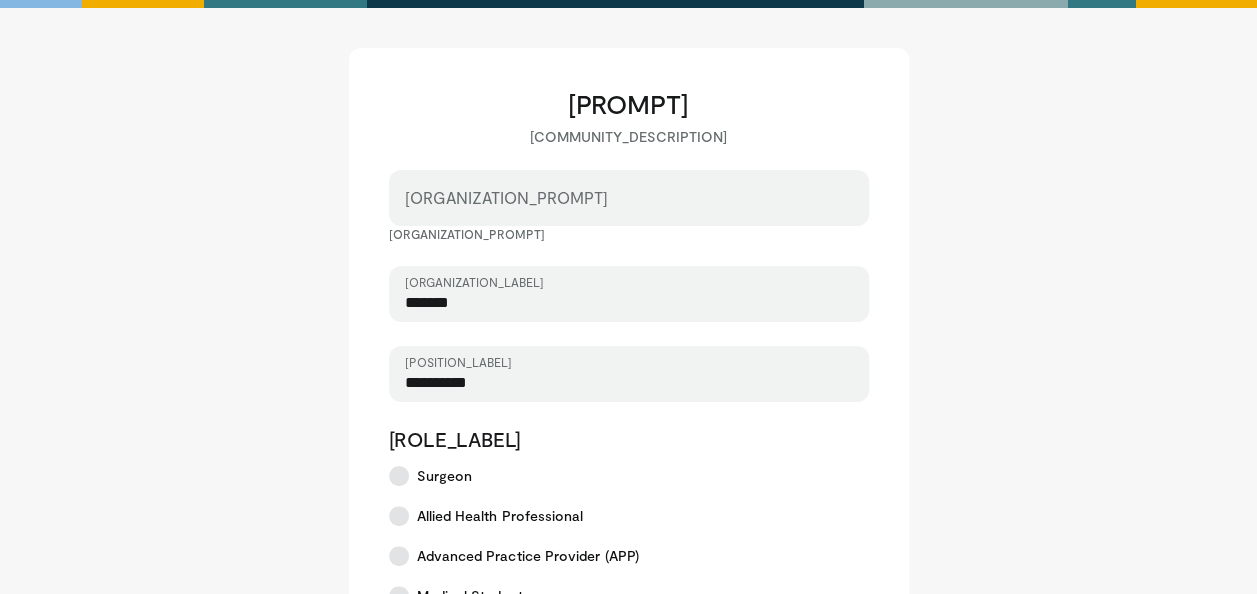 type on "**********" 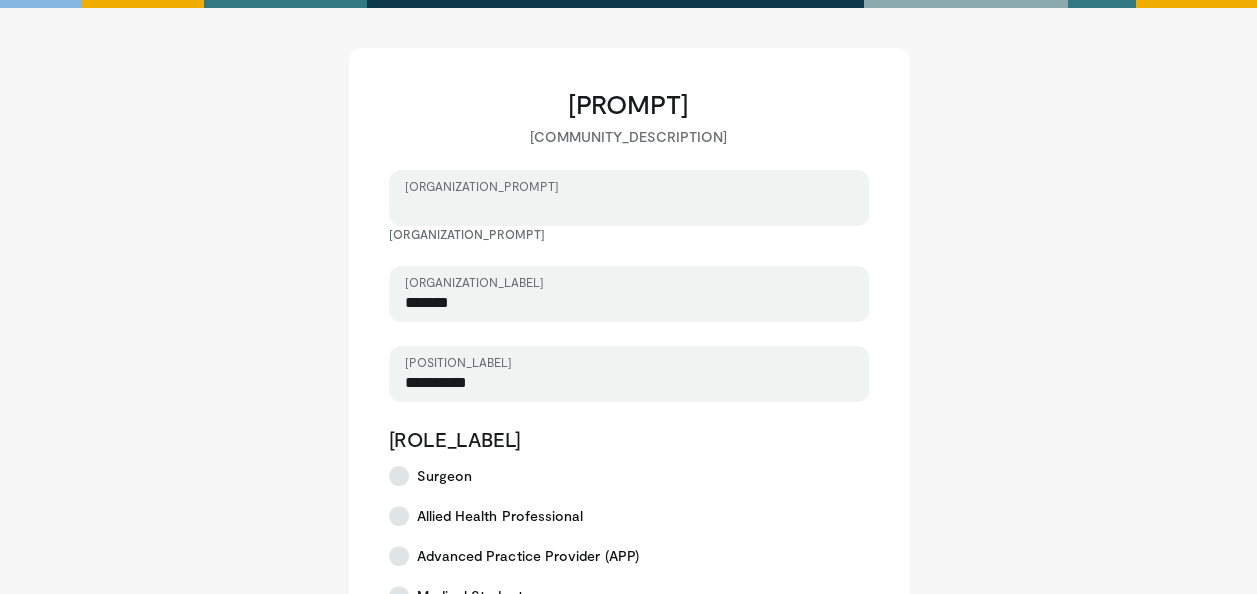 click on "Enter Hospital, Organization..." at bounding box center (629, 207) 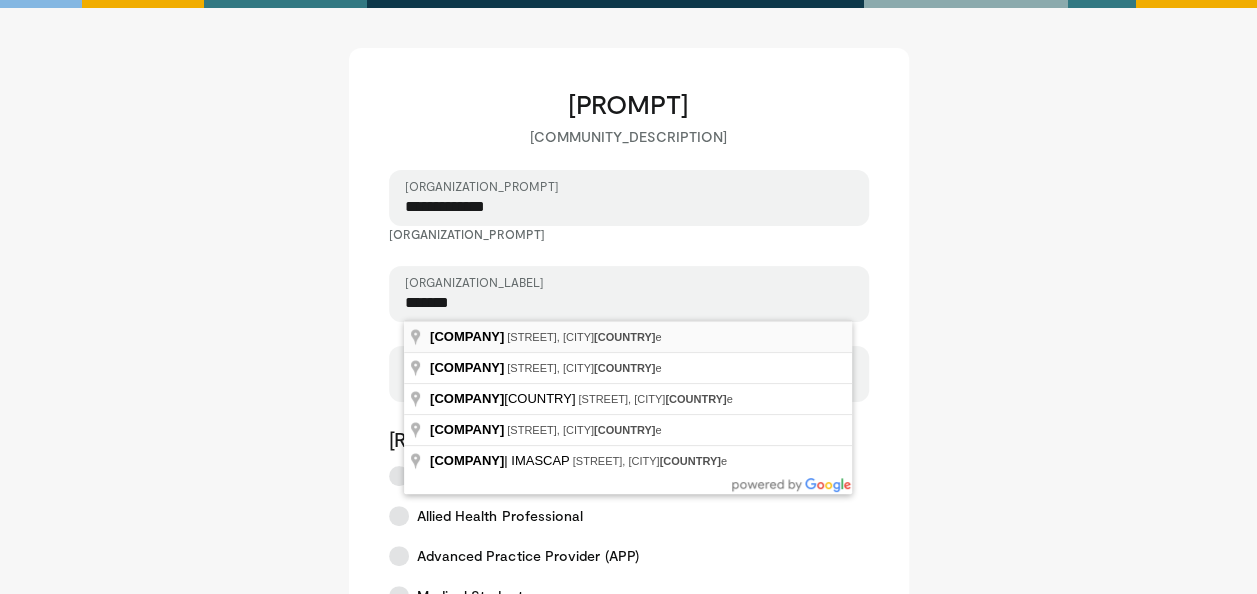 type on "**********" 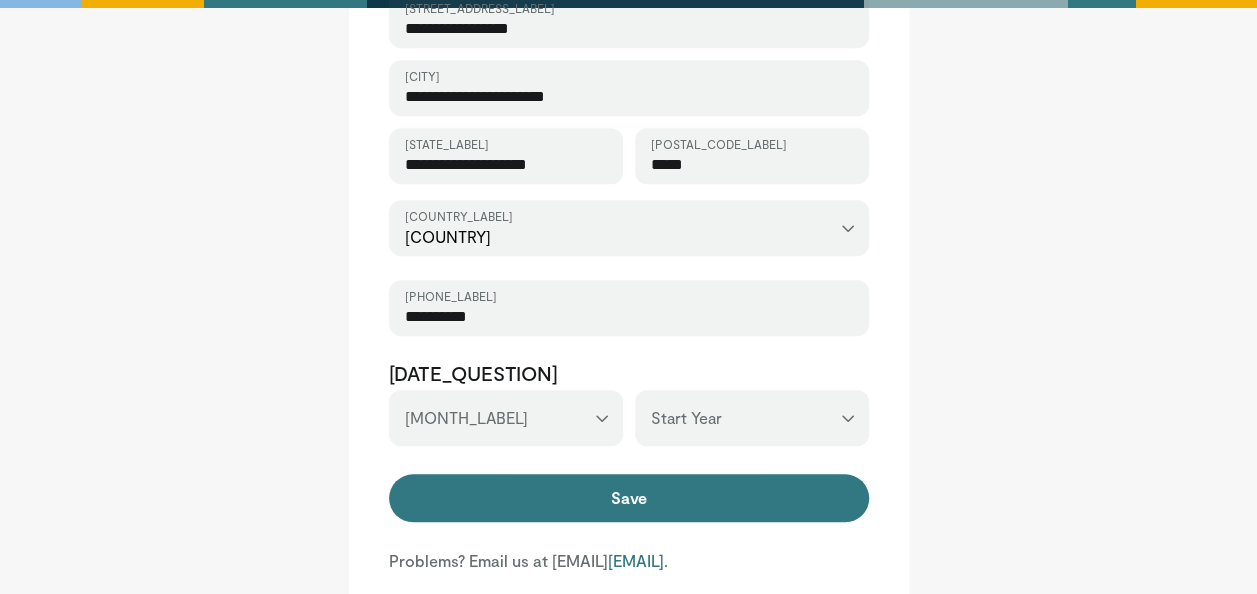 scroll, scrollTop: 892, scrollLeft: 0, axis: vertical 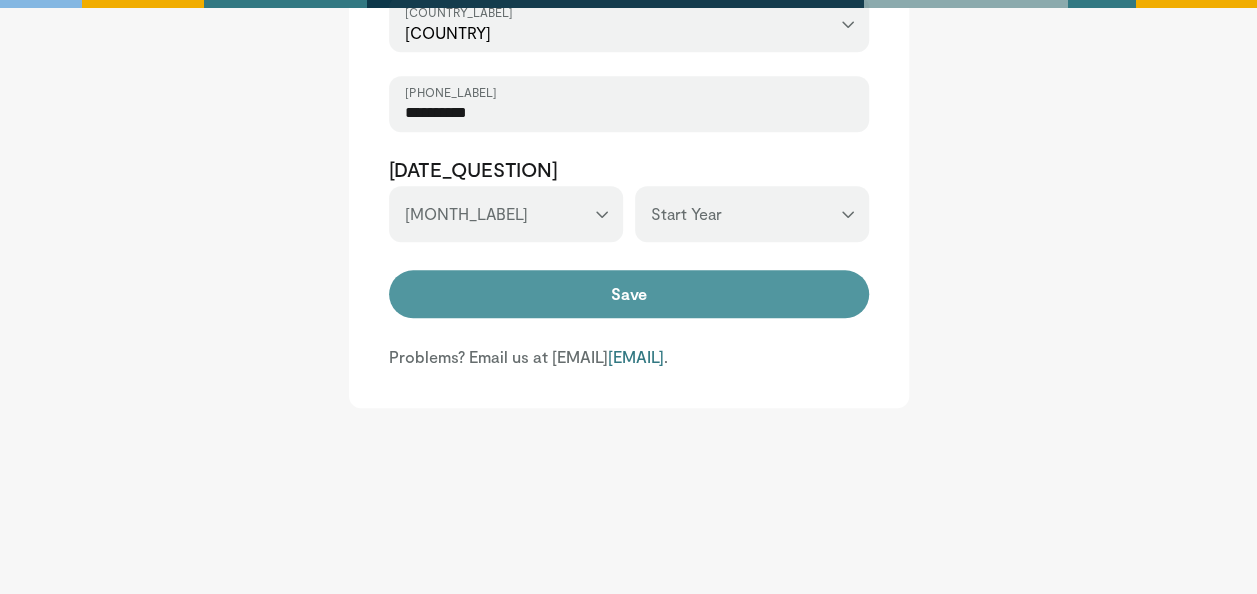 click on "Save" at bounding box center (629, 294) 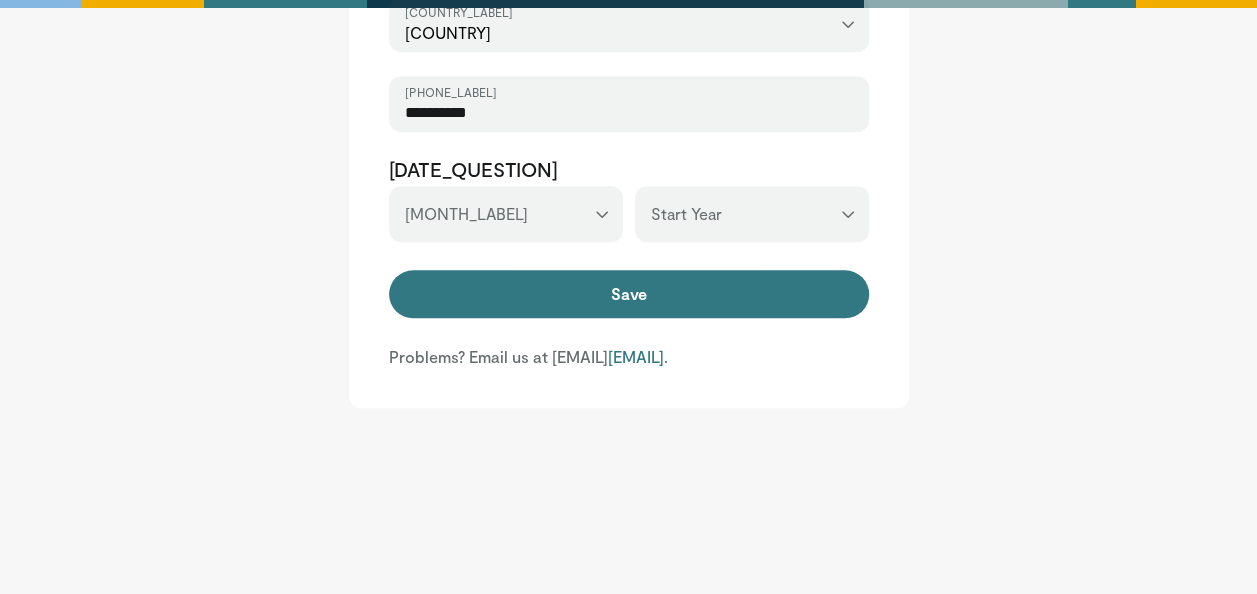 click on "***
*******
********
*****
*****
***
****
****
******
*********
*******
********
********" at bounding box center (506, 214) 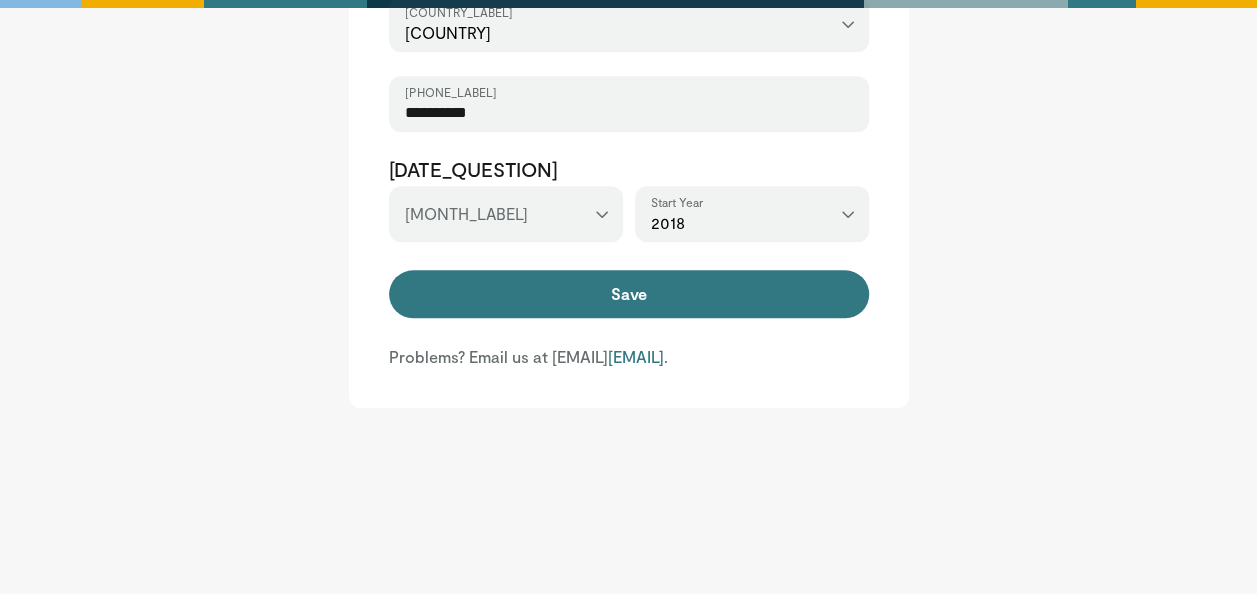 click on "***
*******
********
*****
*****
***
****
****
******
*********
*******
********
********" at bounding box center [506, 214] 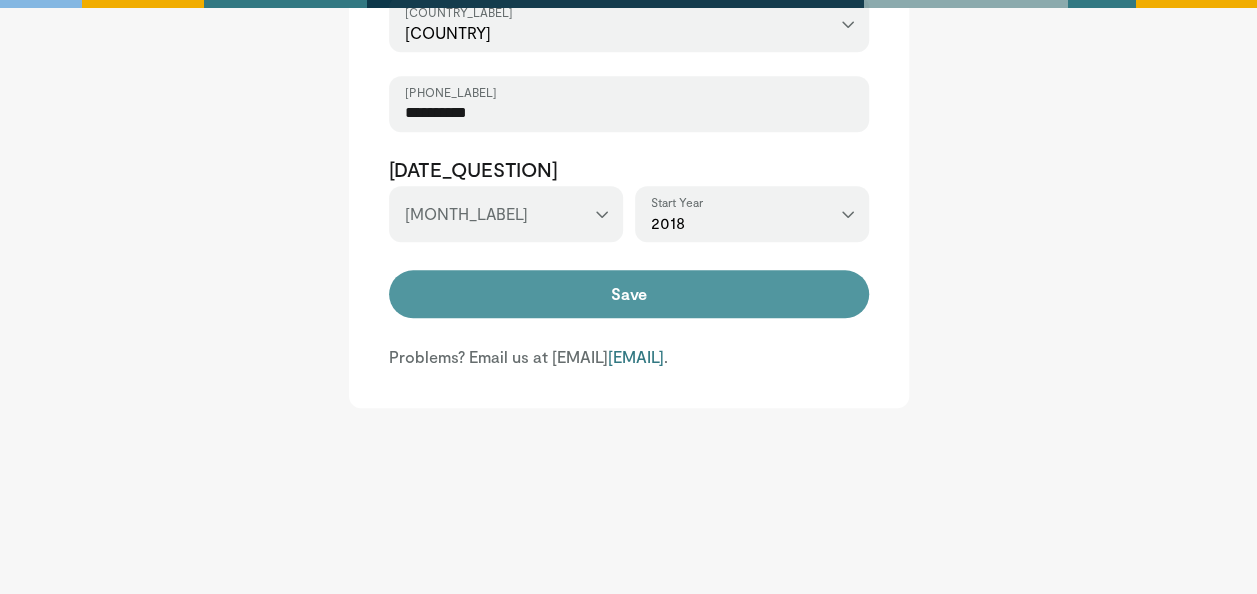click on "Save" at bounding box center [629, 294] 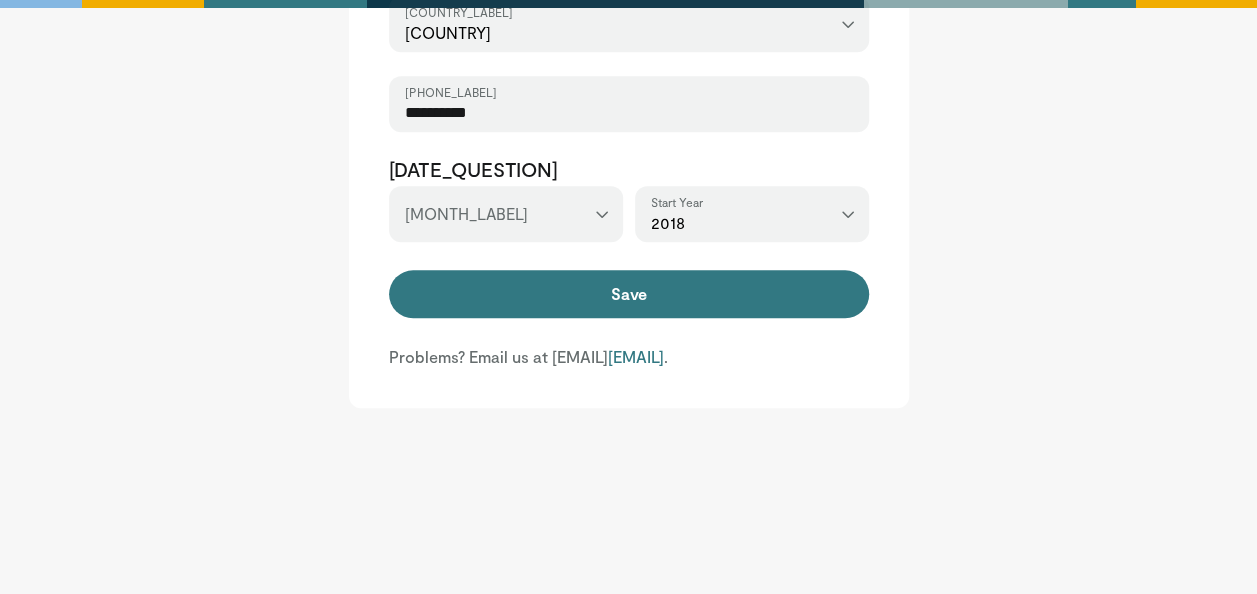 click on "***
*******
********
*****
*****
***
****
****
******
*********
*******
********
********" at bounding box center [506, 214] 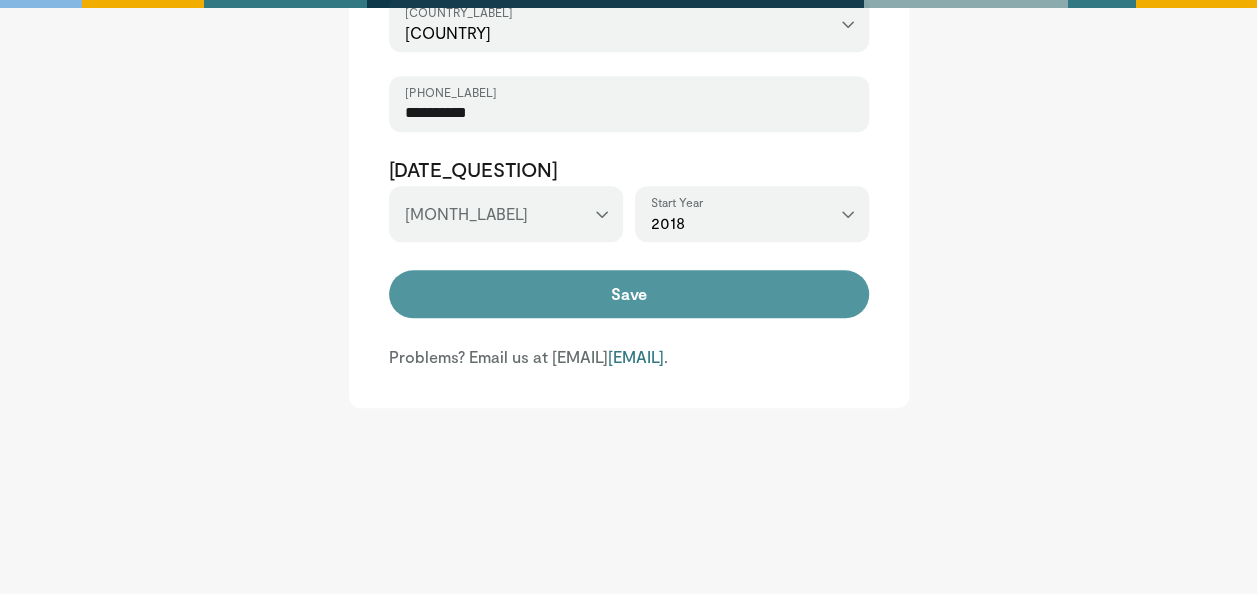 click on "Save" at bounding box center (629, 294) 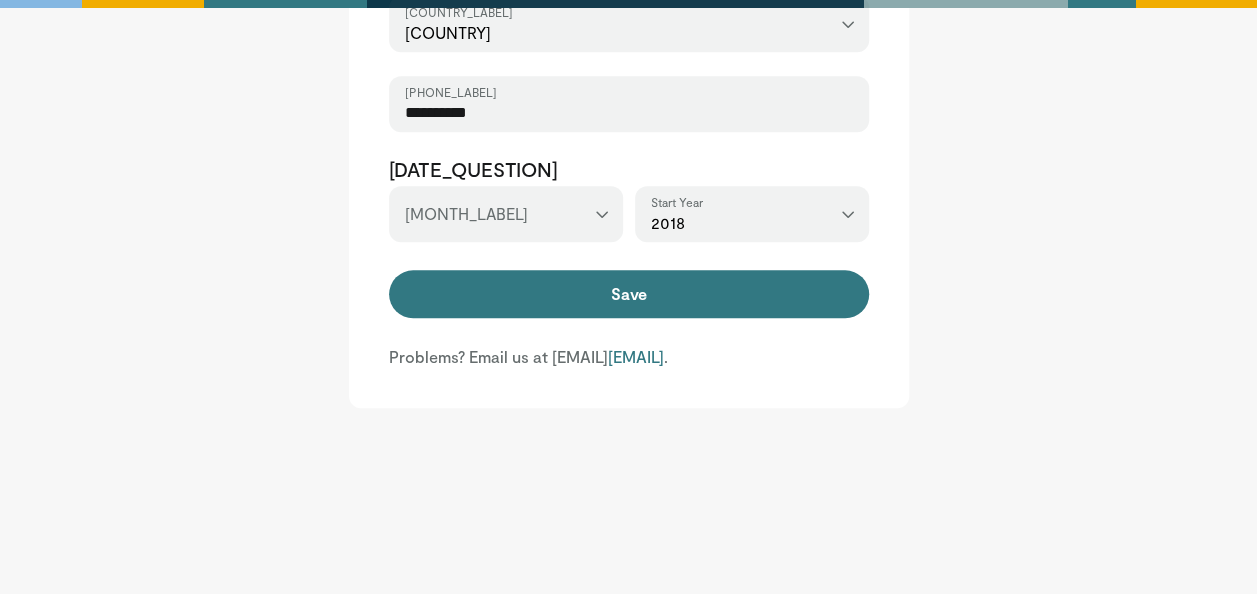 click on "***
*******
********
*****
*****
***
****
****
******
*********
*******
********
********" at bounding box center (506, 214) 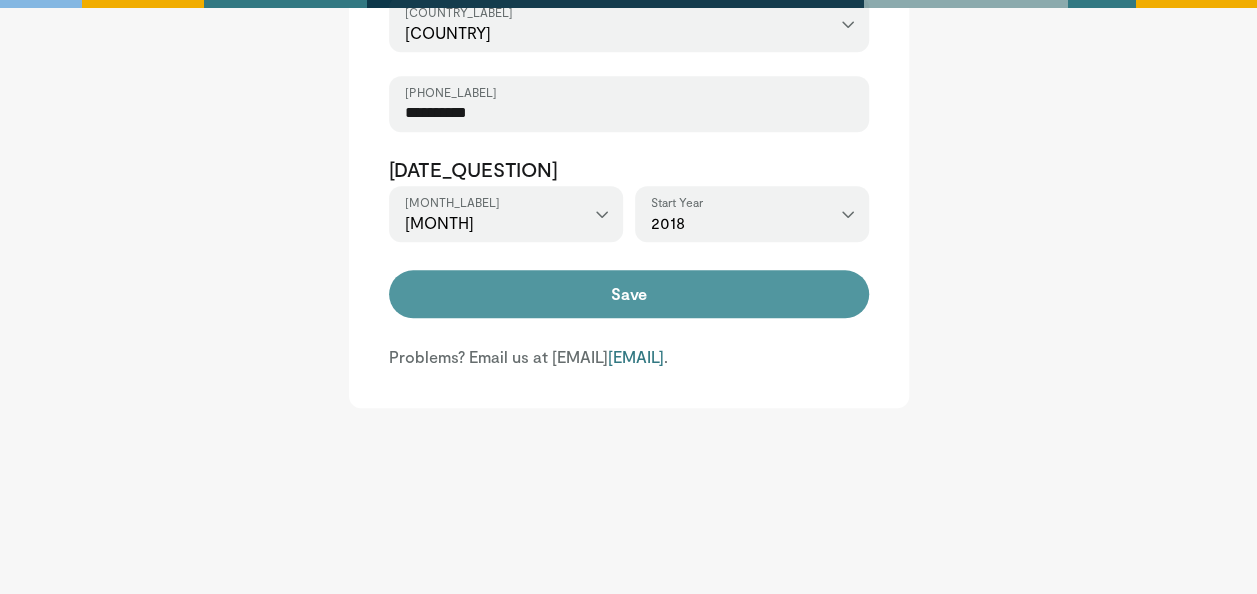 click on "Save" at bounding box center (629, 294) 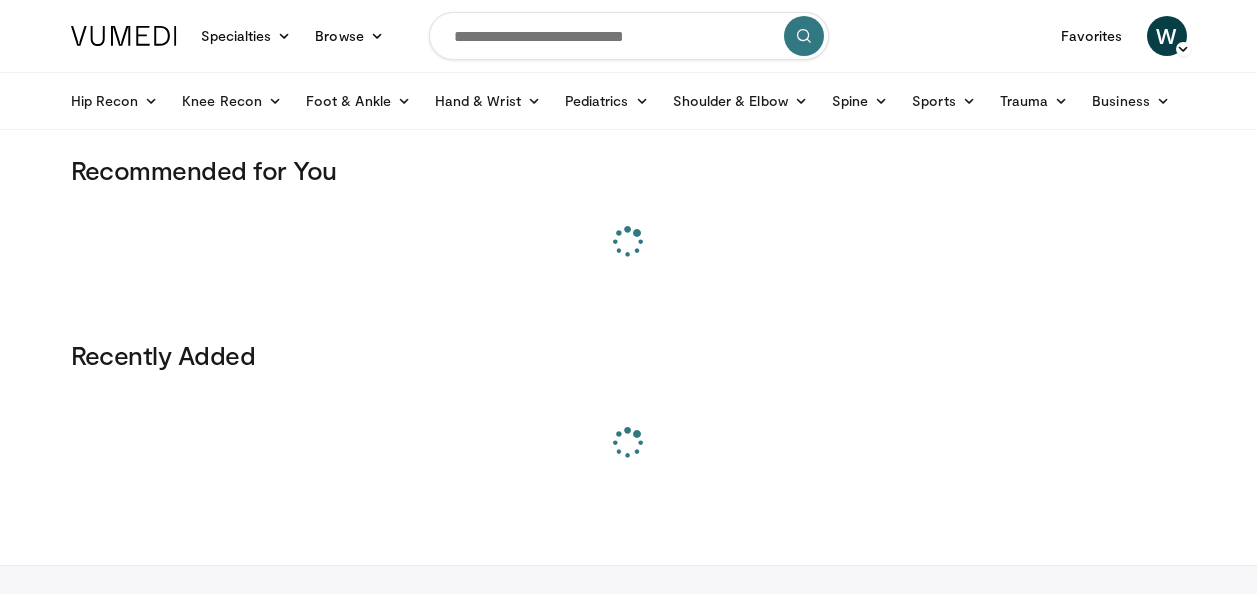 scroll, scrollTop: 0, scrollLeft: 0, axis: both 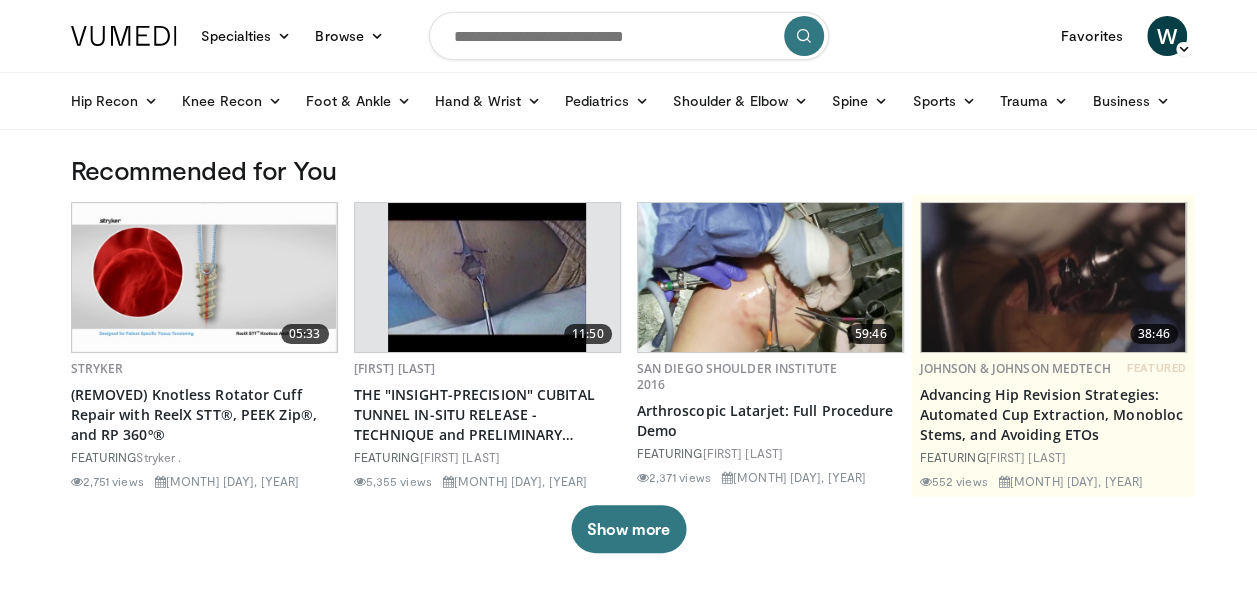click at bounding box center (629, 36) 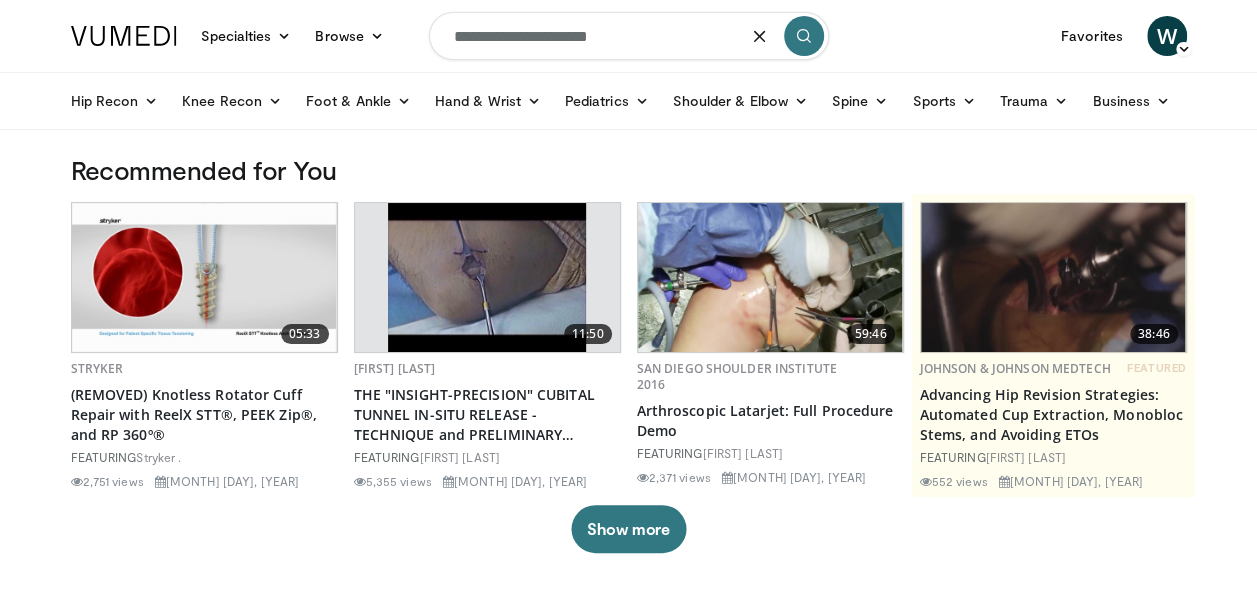 type on "**********" 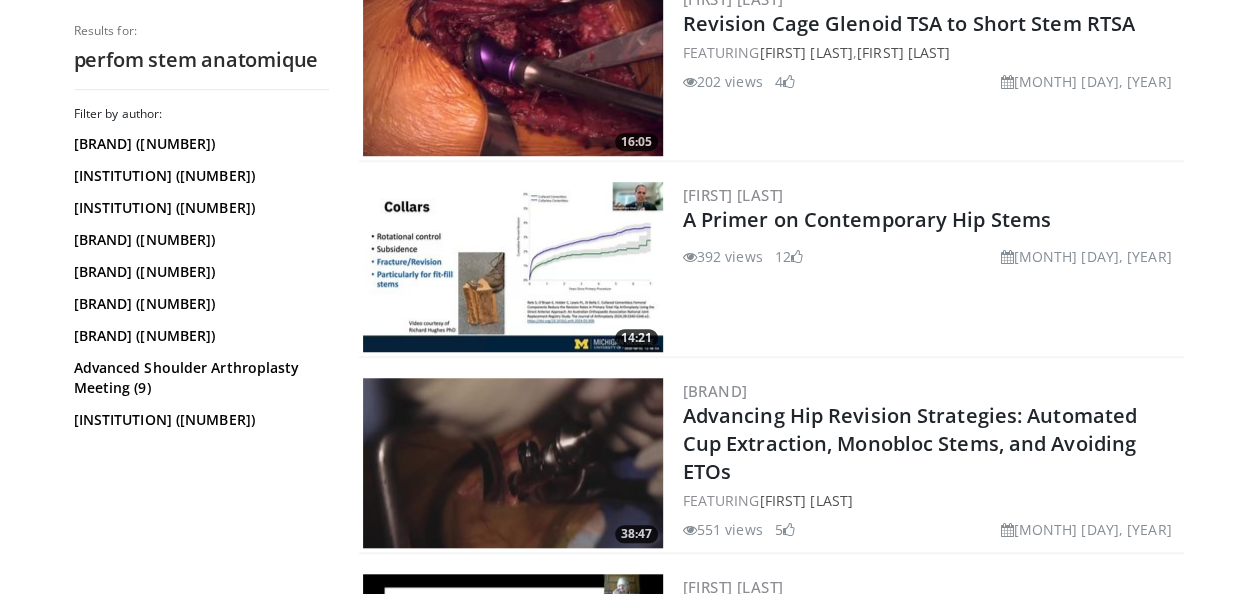 scroll, scrollTop: 0, scrollLeft: 0, axis: both 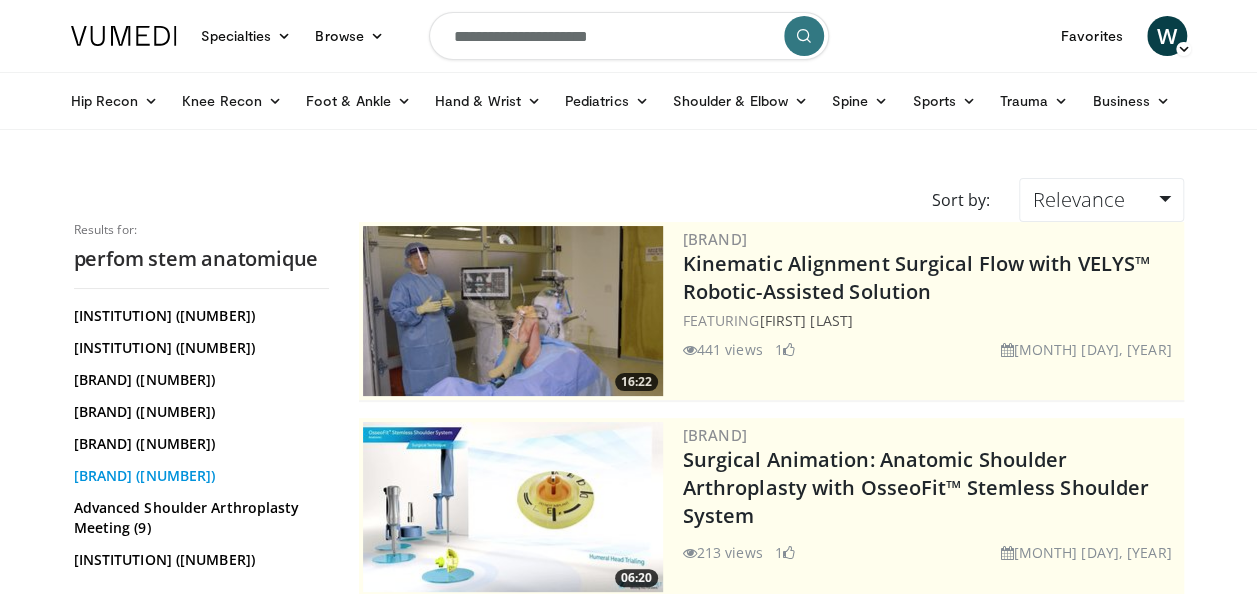 click on "Stryker . (10)" at bounding box center [199, 476] 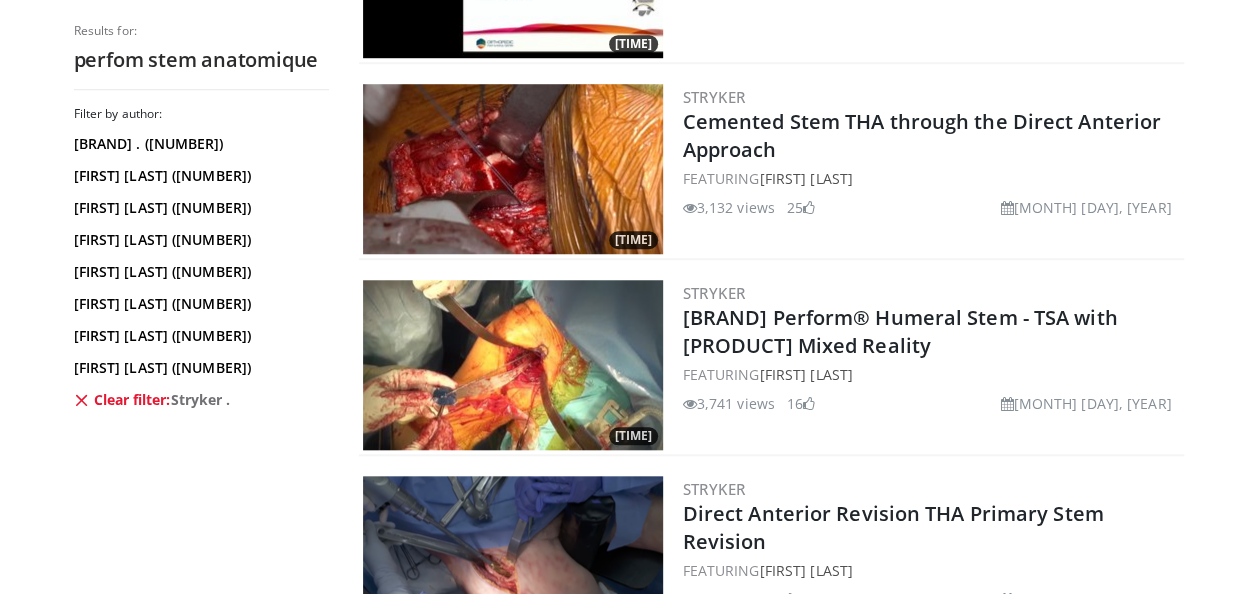 scroll, scrollTop: 731, scrollLeft: 0, axis: vertical 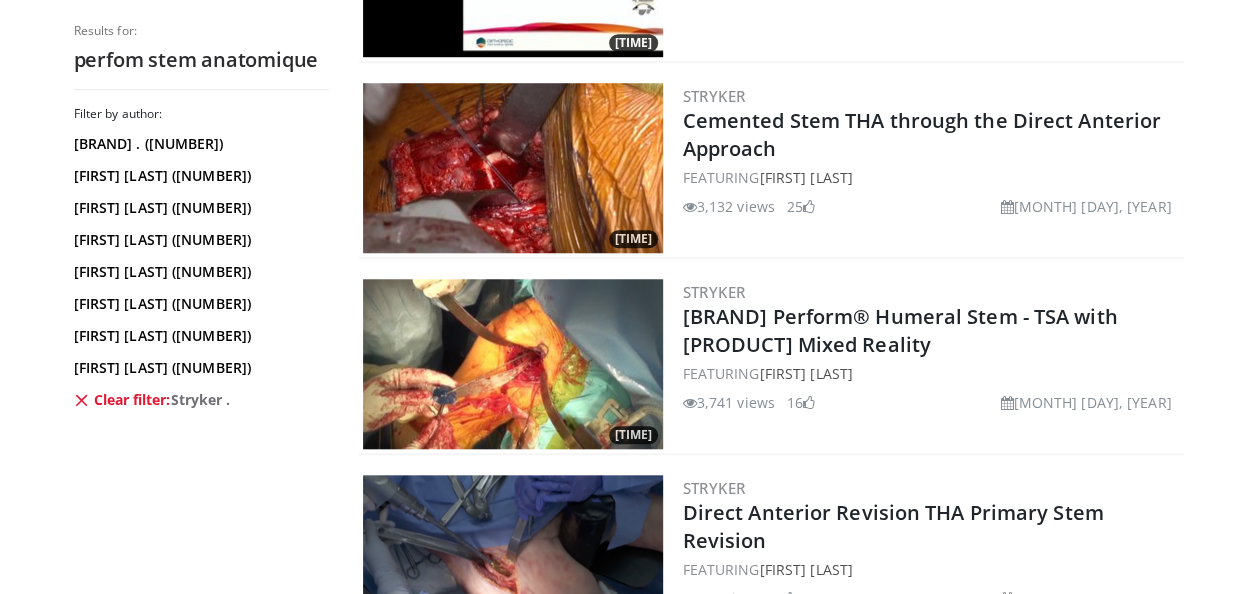 click at bounding box center [513, 364] 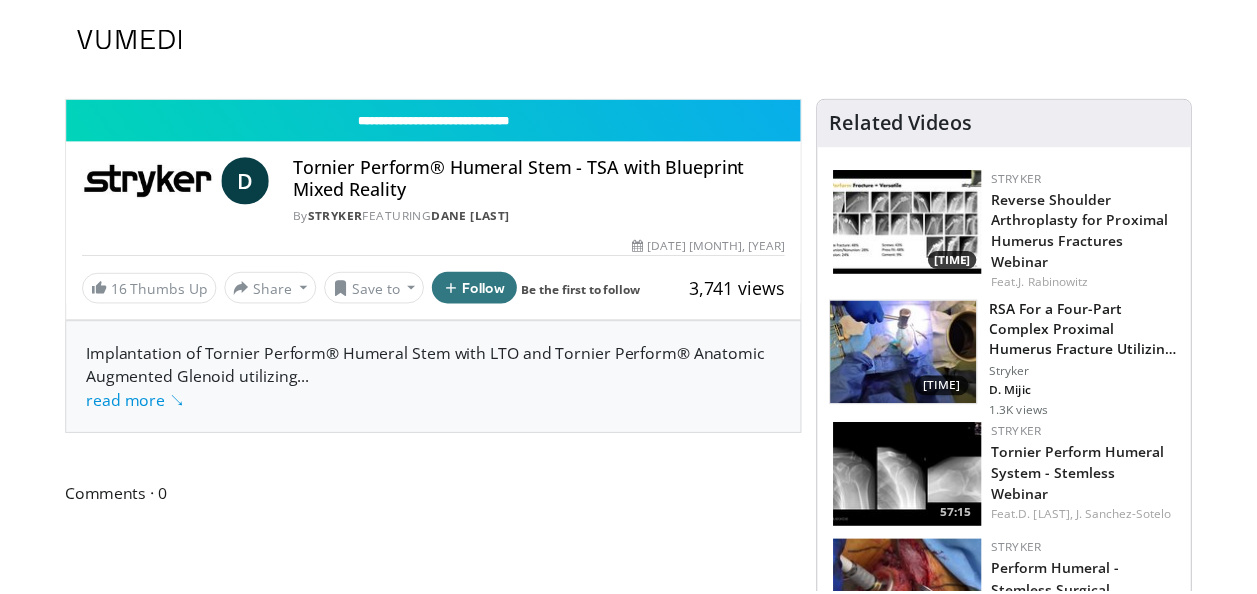 scroll, scrollTop: 0, scrollLeft: 0, axis: both 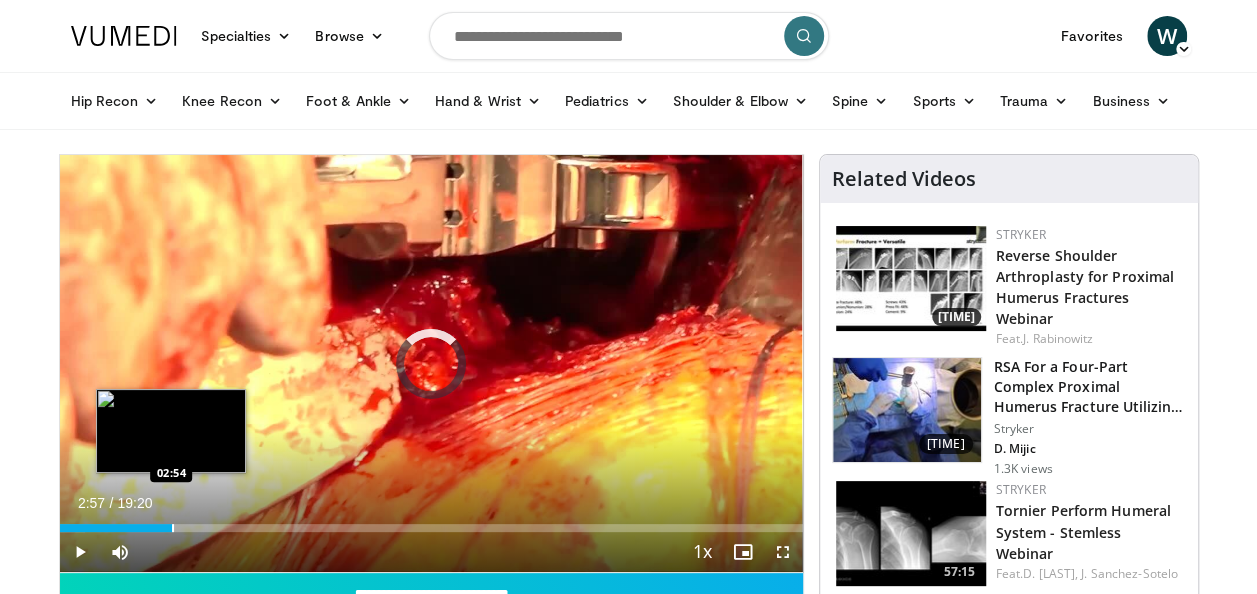 click at bounding box center (173, 528) 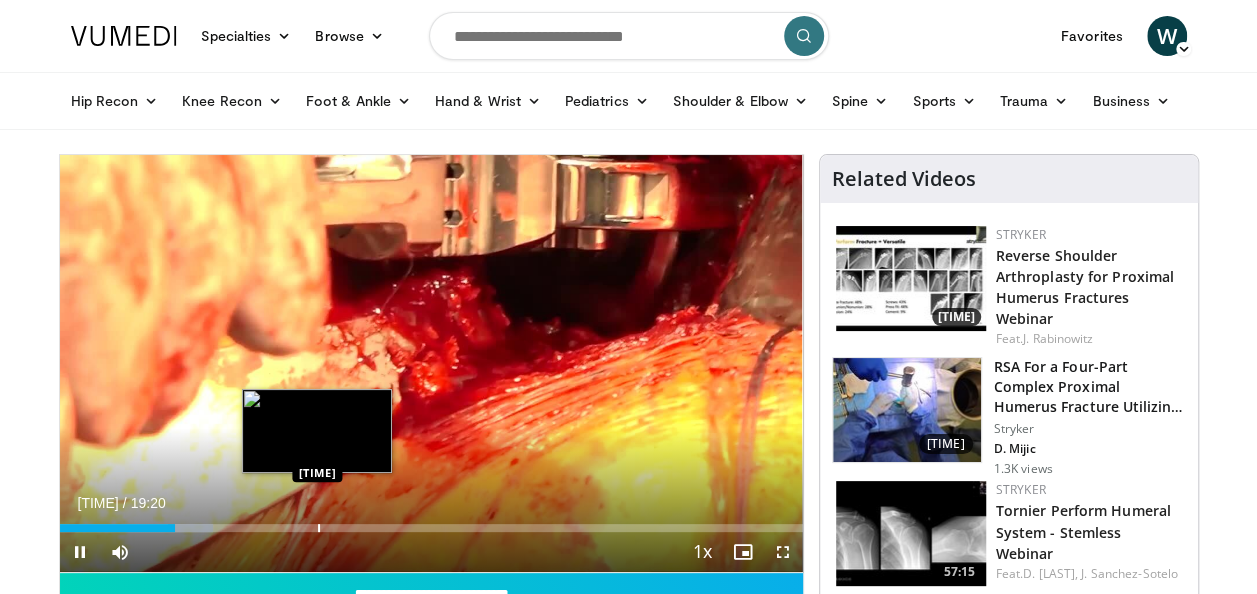 click at bounding box center [319, 528] 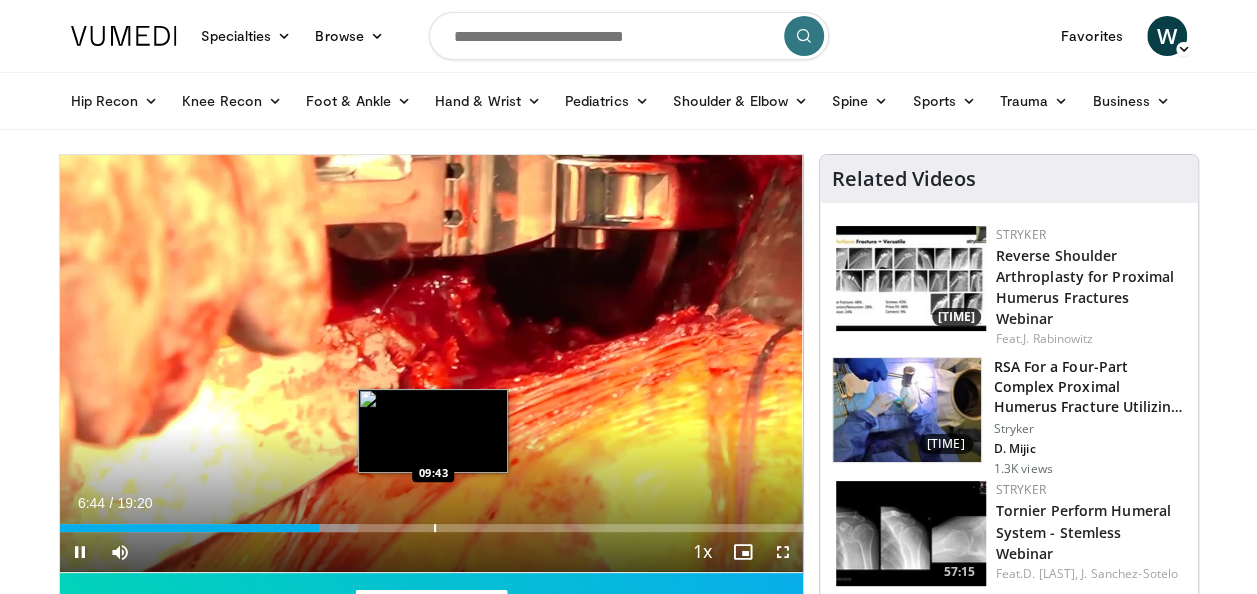 click at bounding box center (435, 528) 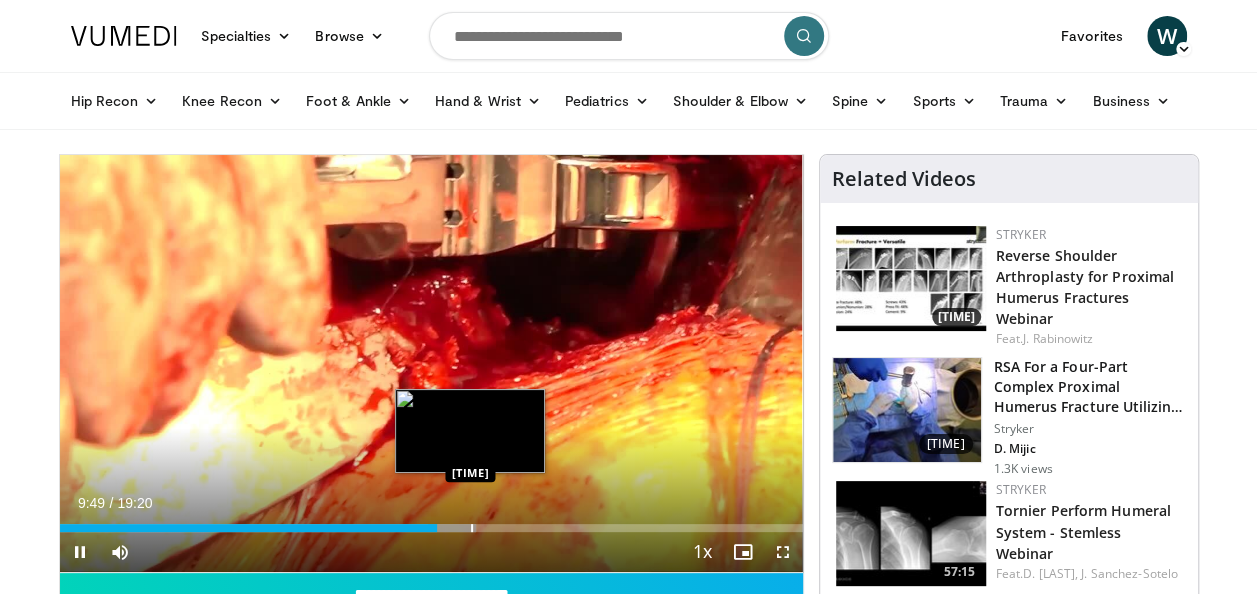 click at bounding box center [472, 528] 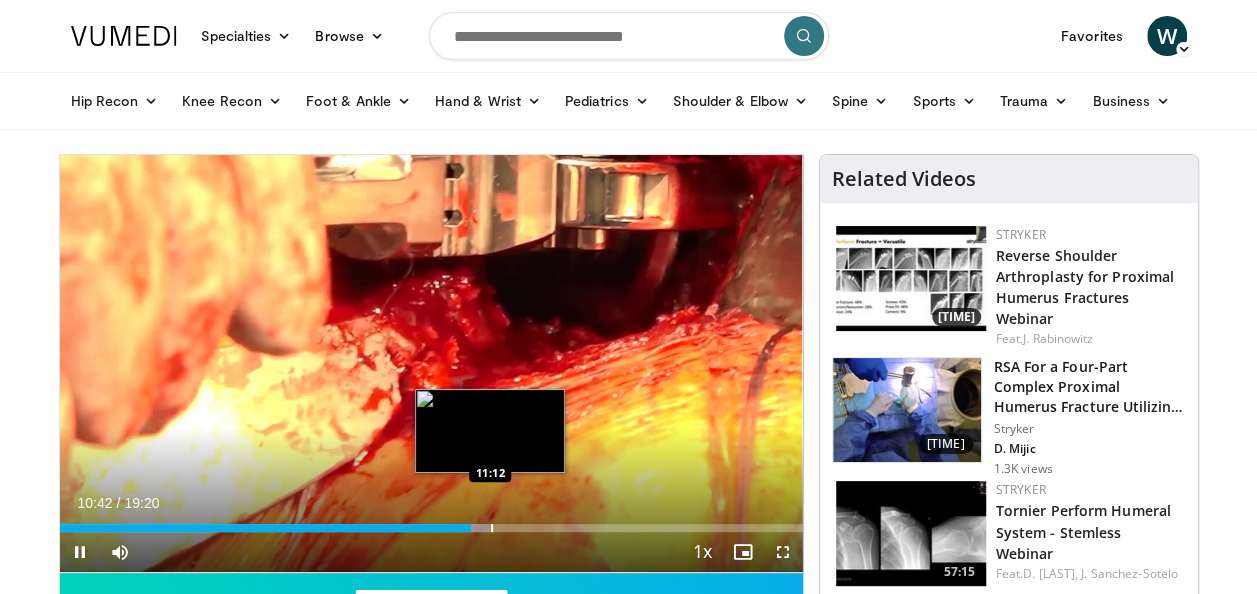 click at bounding box center [492, 528] 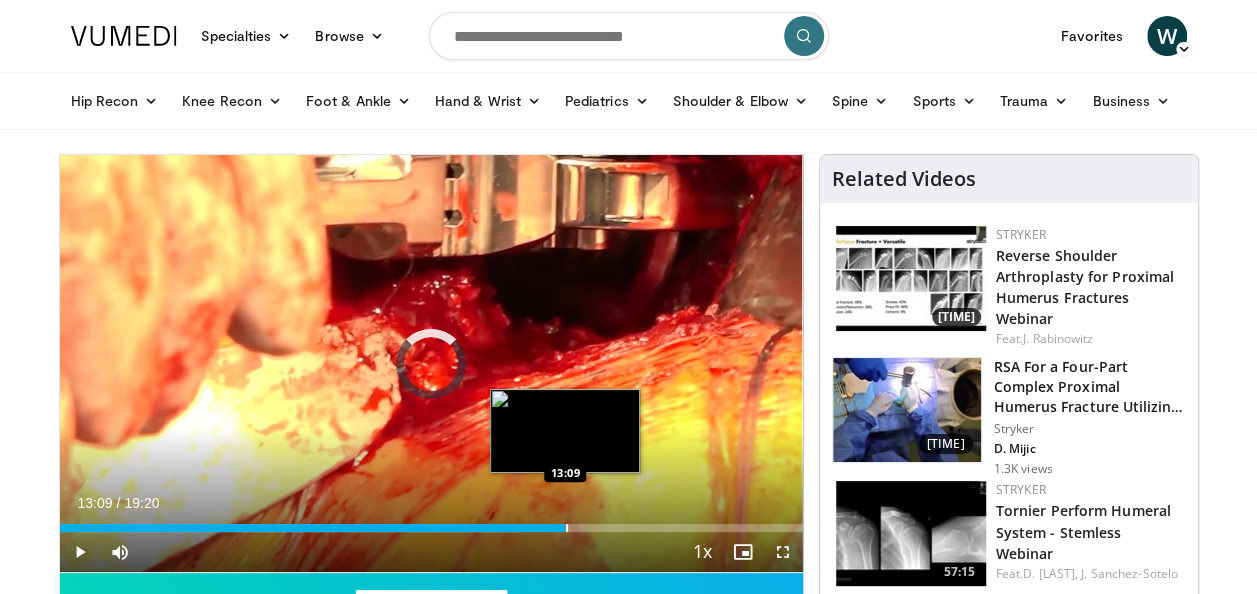 click at bounding box center (567, 528) 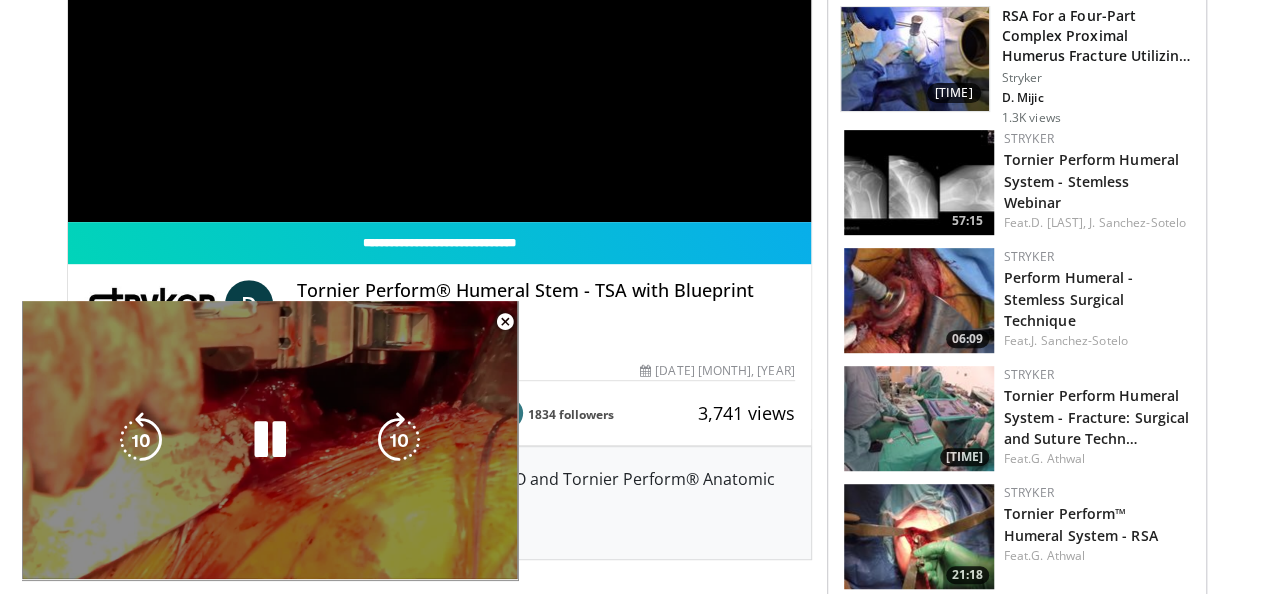 scroll, scrollTop: 349, scrollLeft: 0, axis: vertical 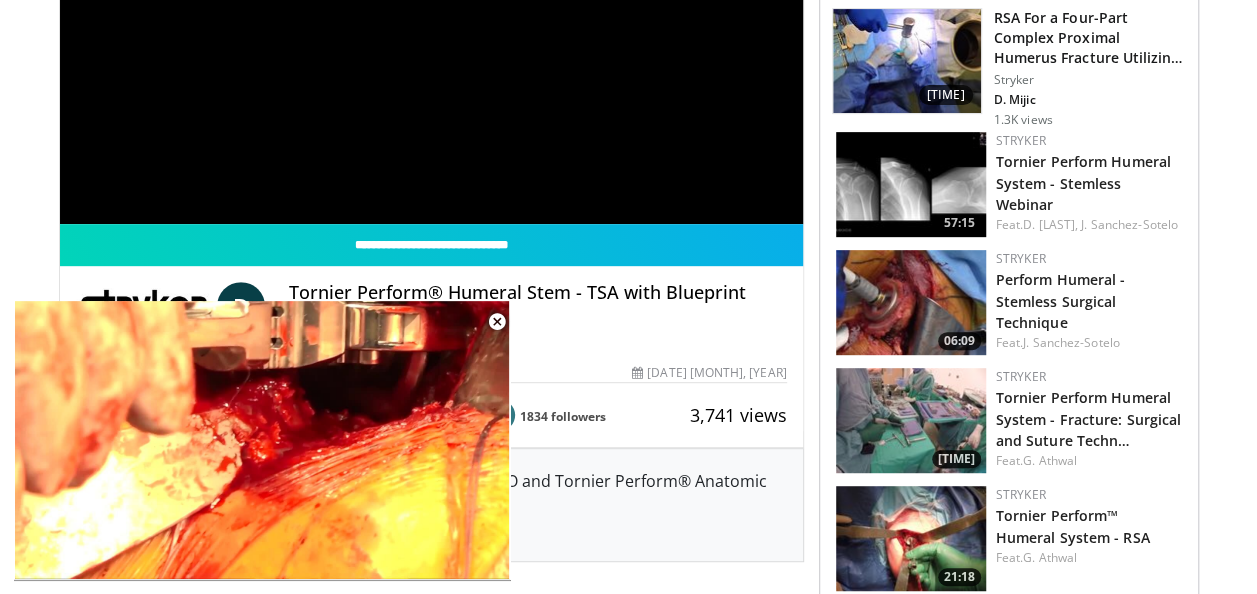 click at bounding box center [497, 322] 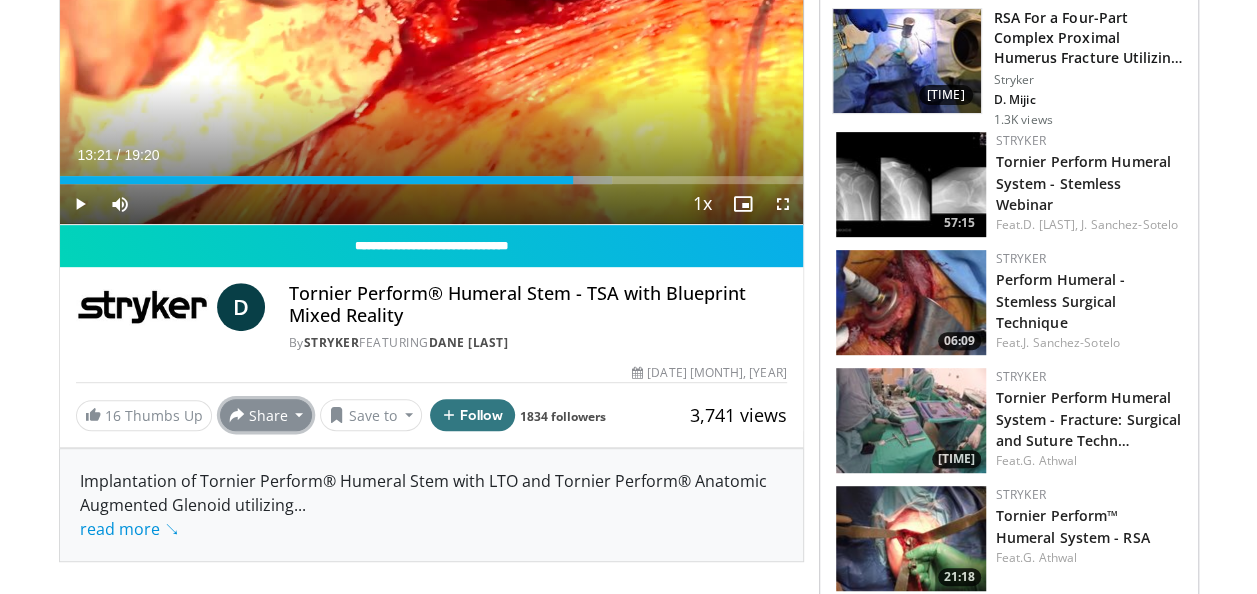 click on "Share" at bounding box center [266, 415] 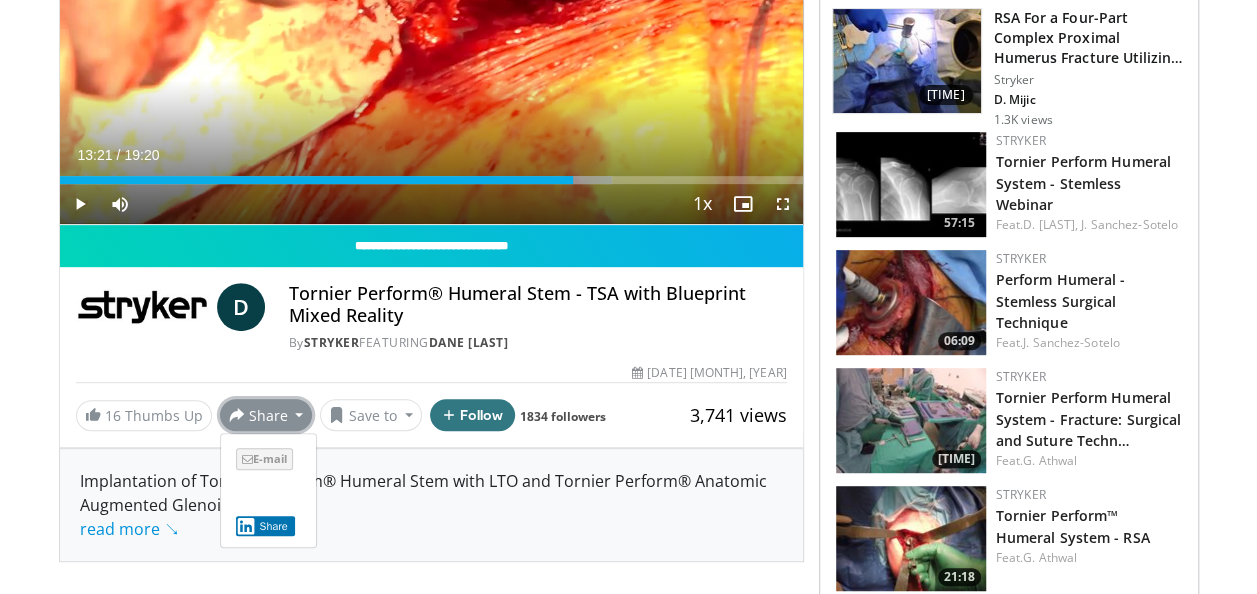 click on "E-mail" at bounding box center [264, 459] 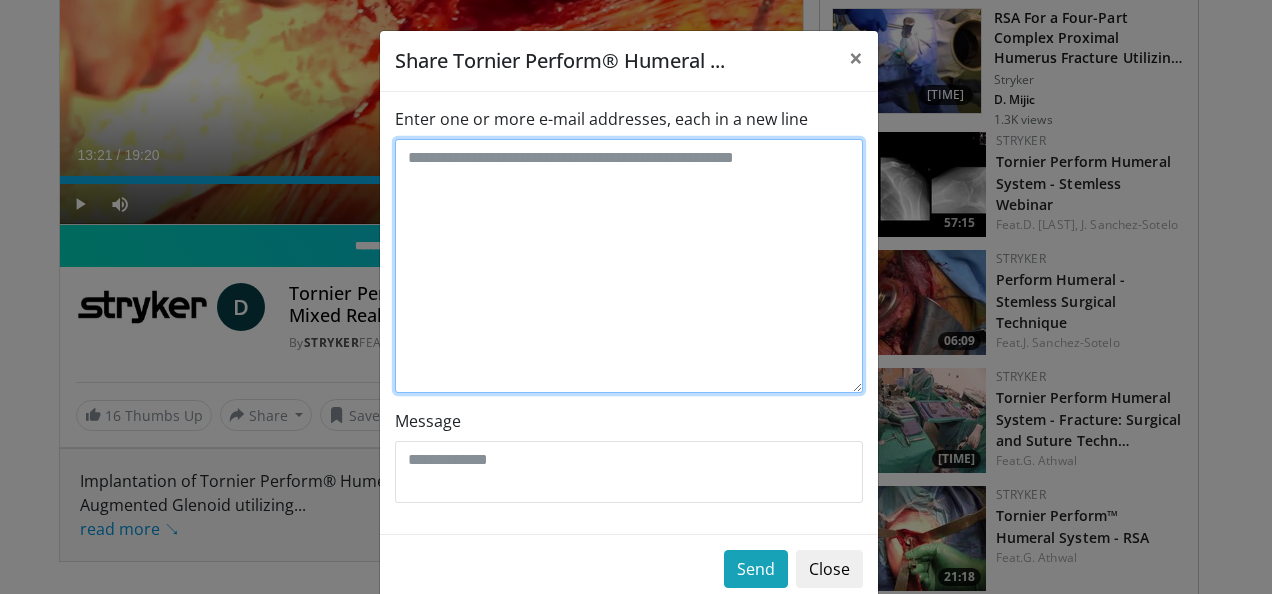 click on "Enter one or more e-mail addresses, each in a new line" at bounding box center (629, 266) 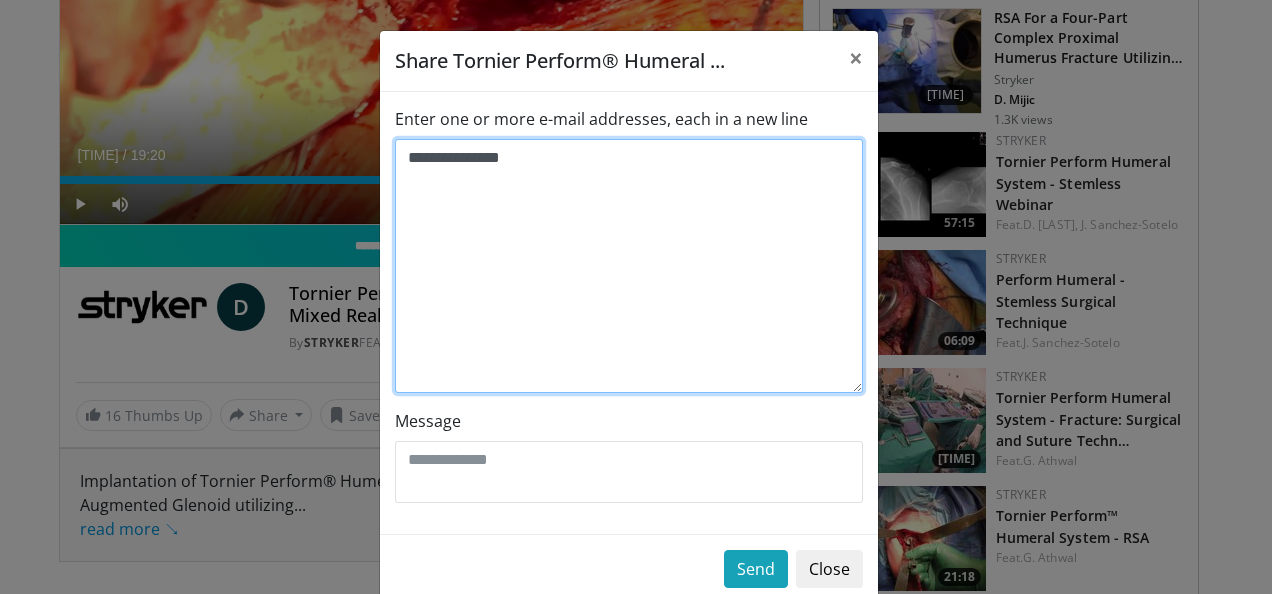 click on "**********" at bounding box center (629, 266) 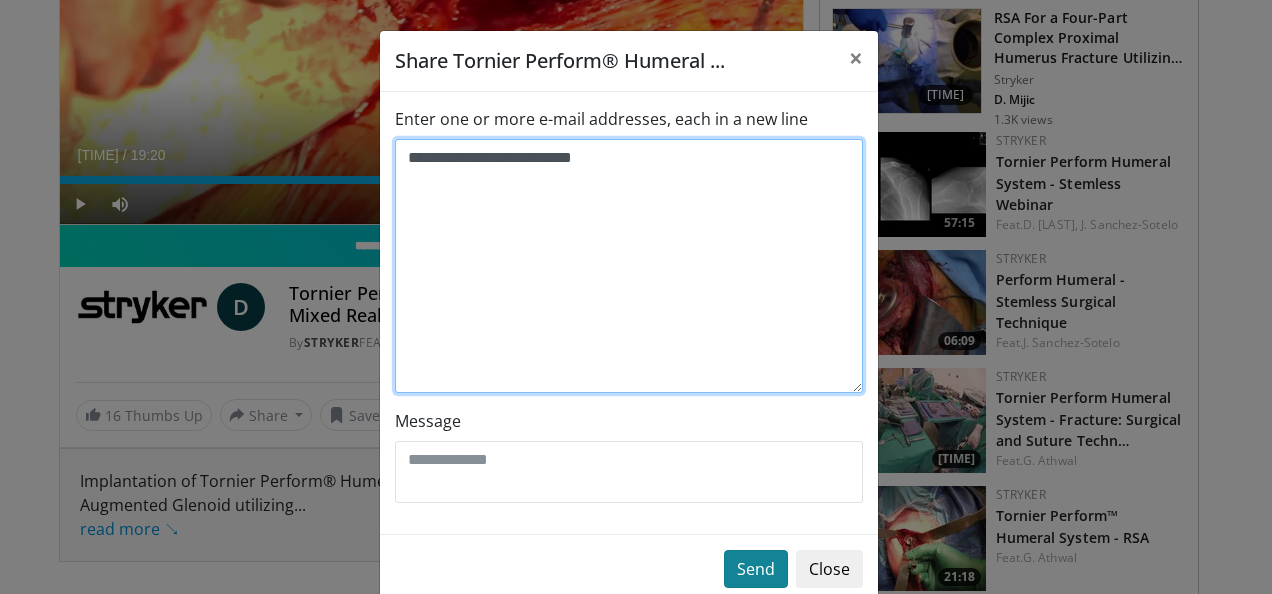 type on "**********" 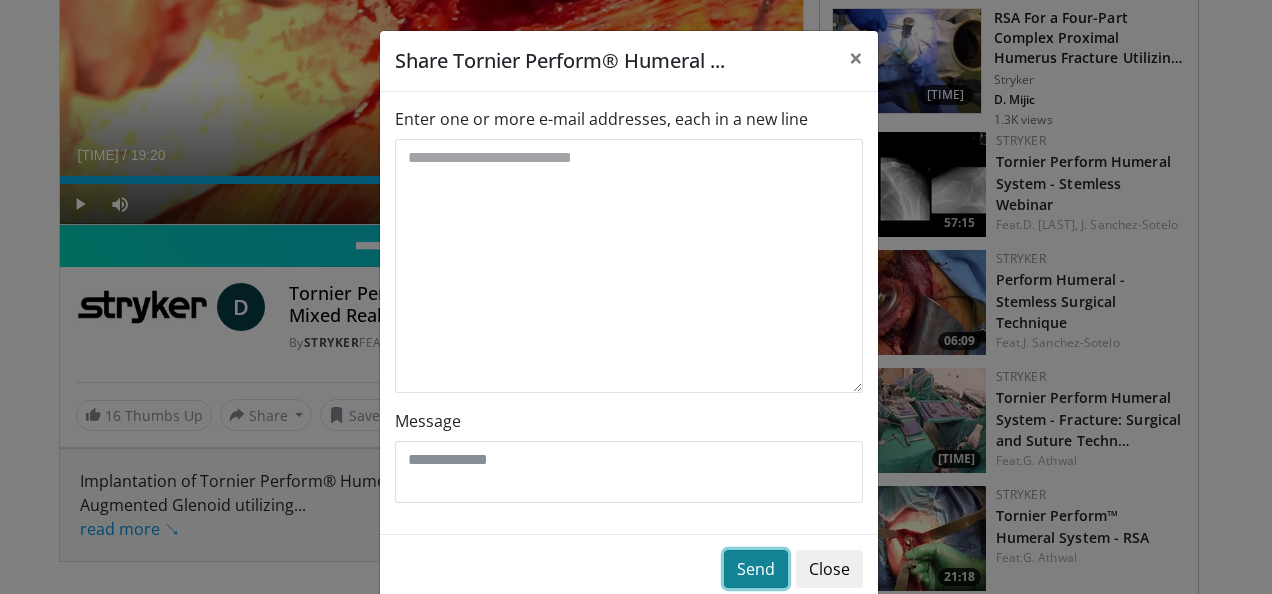 click on "Send" at bounding box center (756, 569) 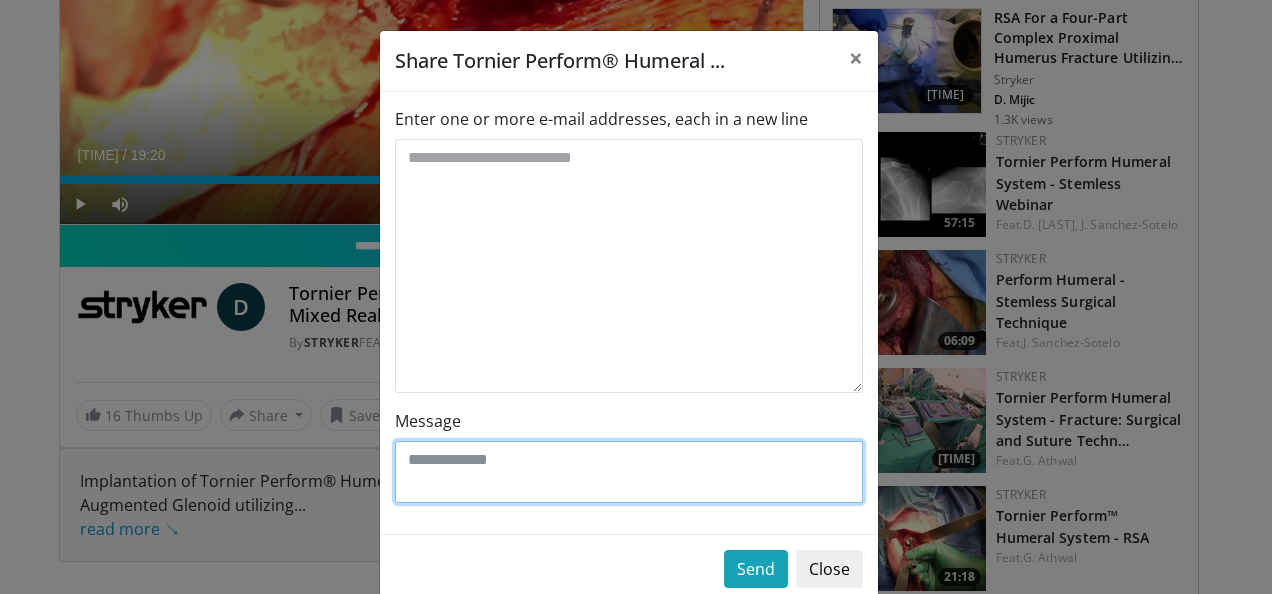 click on "Message" at bounding box center [629, 472] 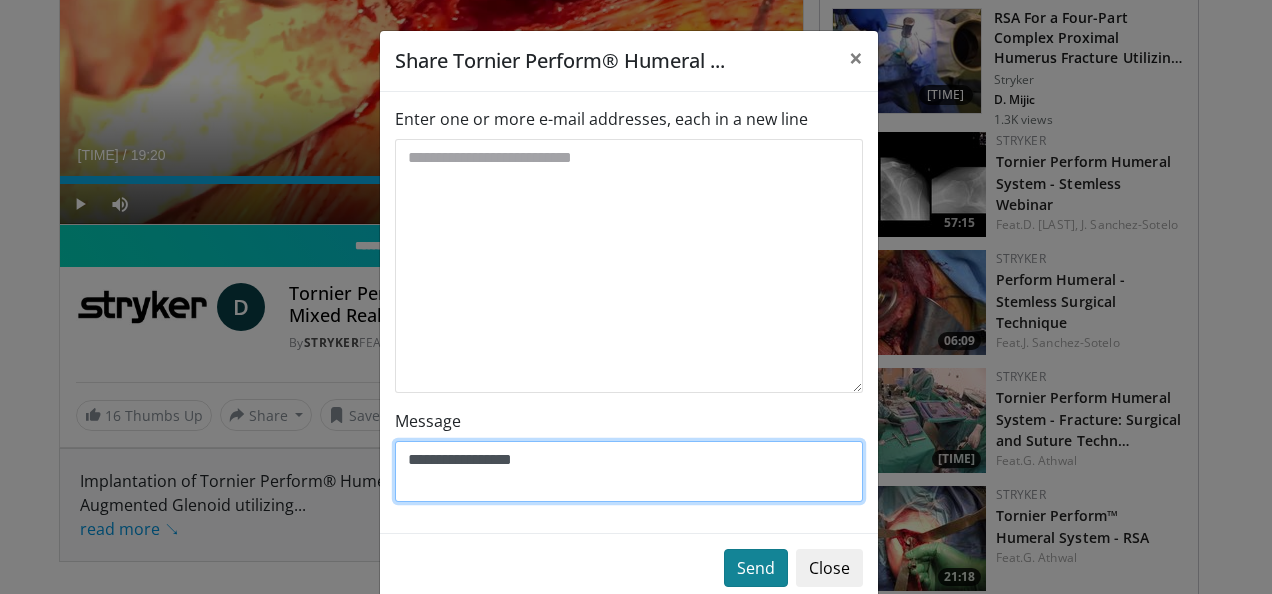 type on "**********" 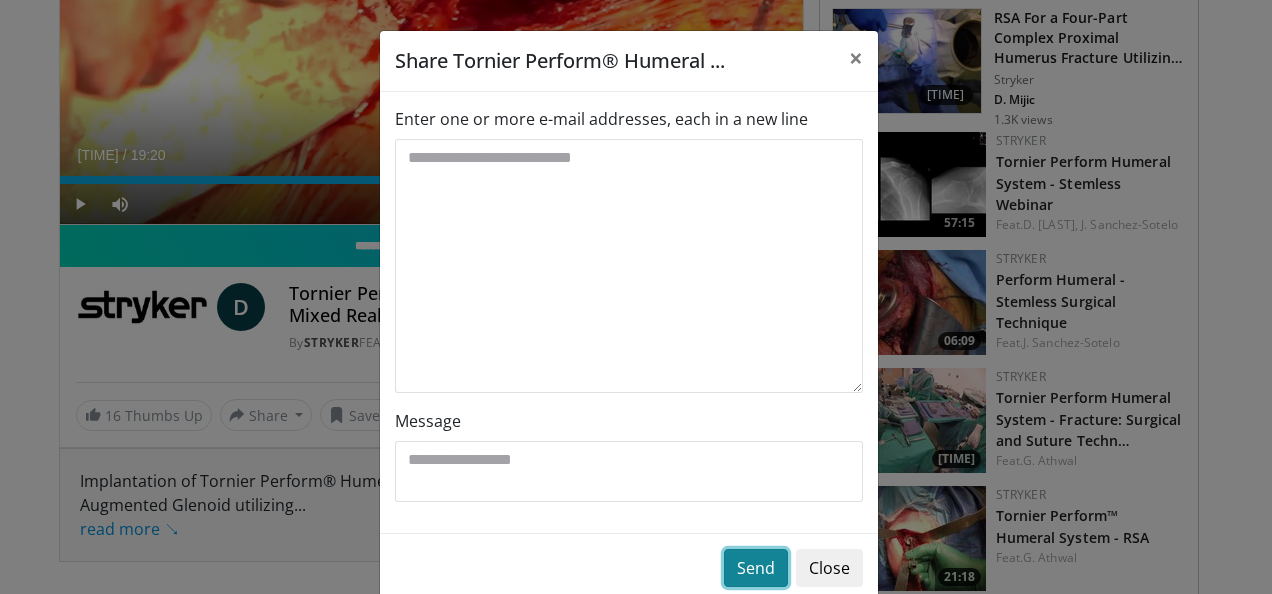 click on "Send" at bounding box center (756, 568) 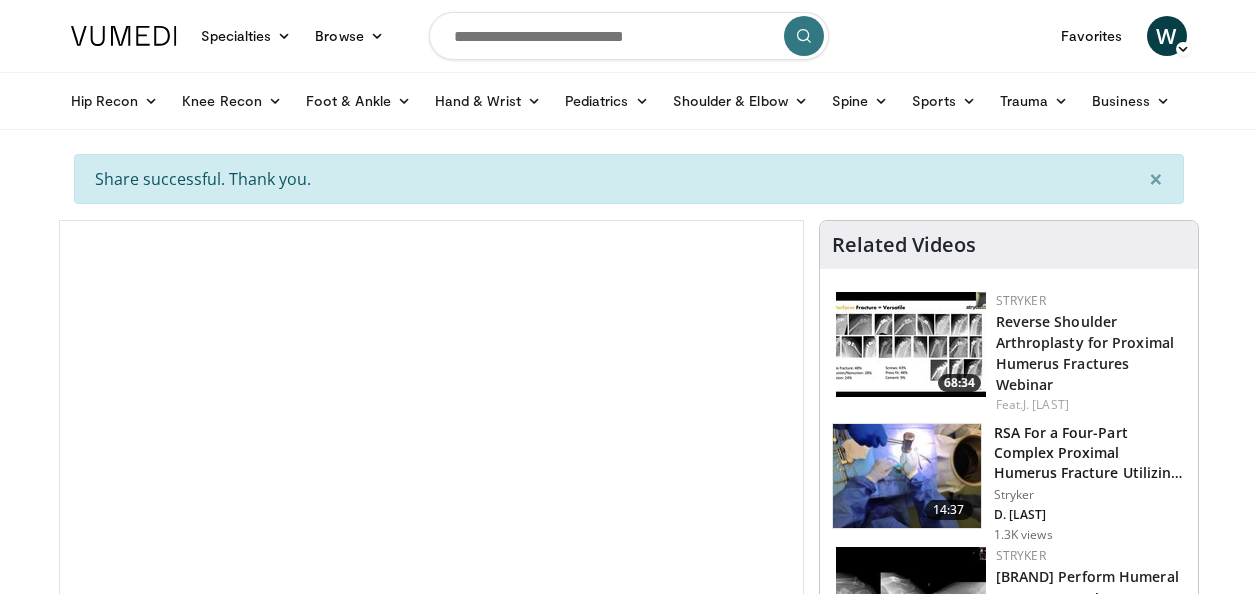 scroll, scrollTop: 0, scrollLeft: 0, axis: both 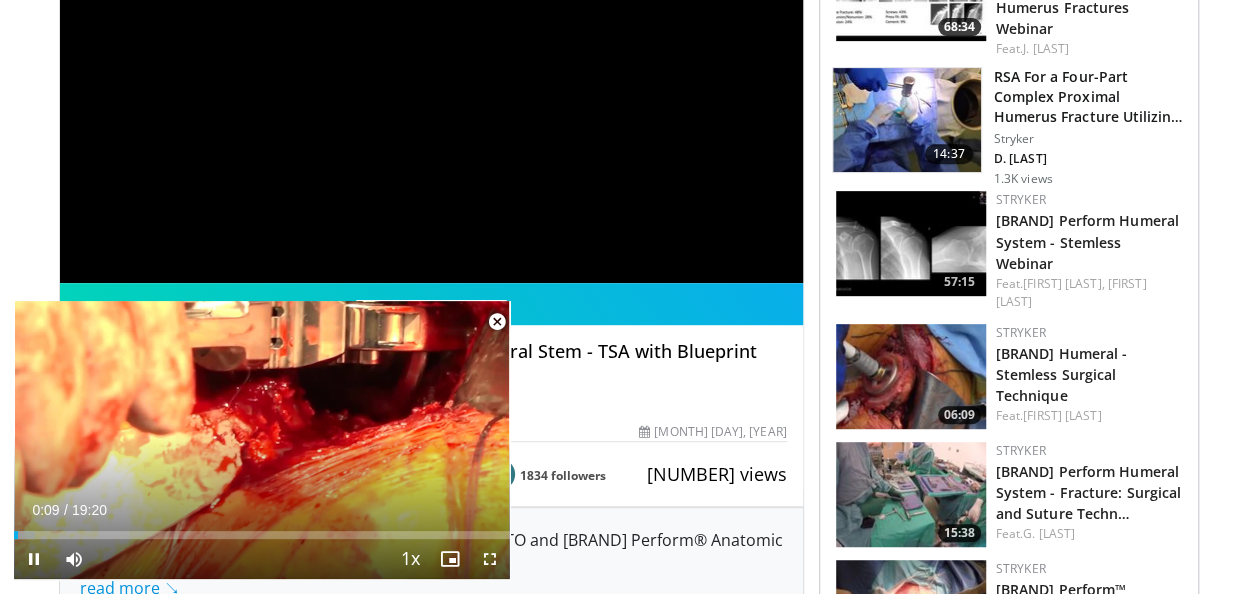 click at bounding box center [497, 322] 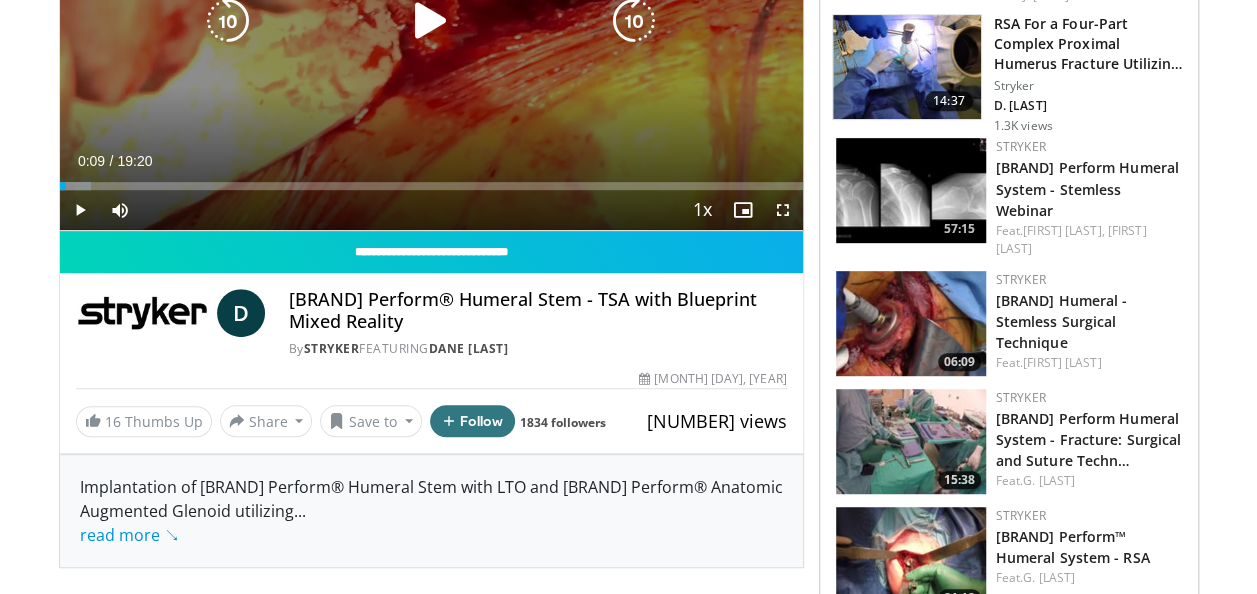 scroll, scrollTop: 410, scrollLeft: 0, axis: vertical 